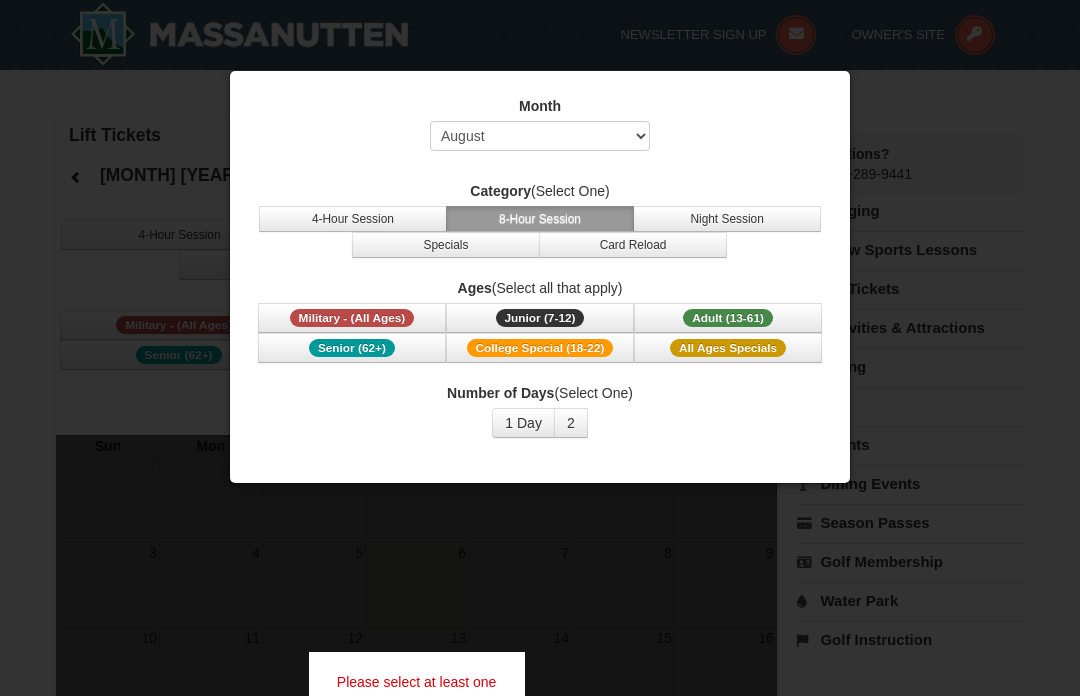 scroll, scrollTop: 0, scrollLeft: 0, axis: both 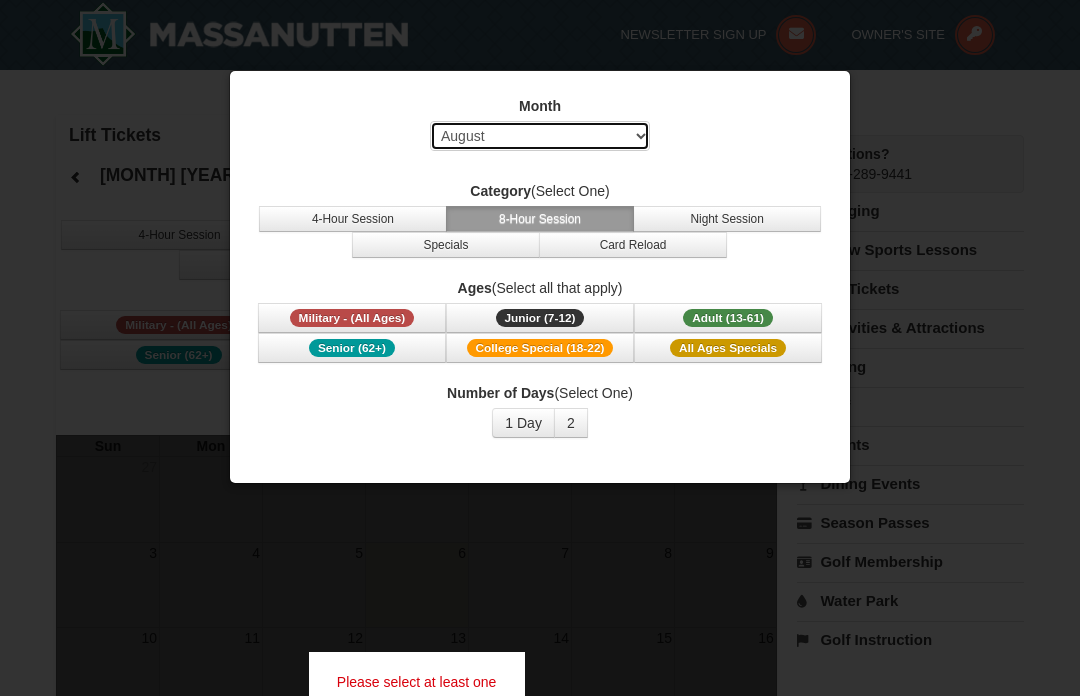 click on "Select August  September  October  November  December  January  February  March  April  May  June  July" at bounding box center [540, 136] 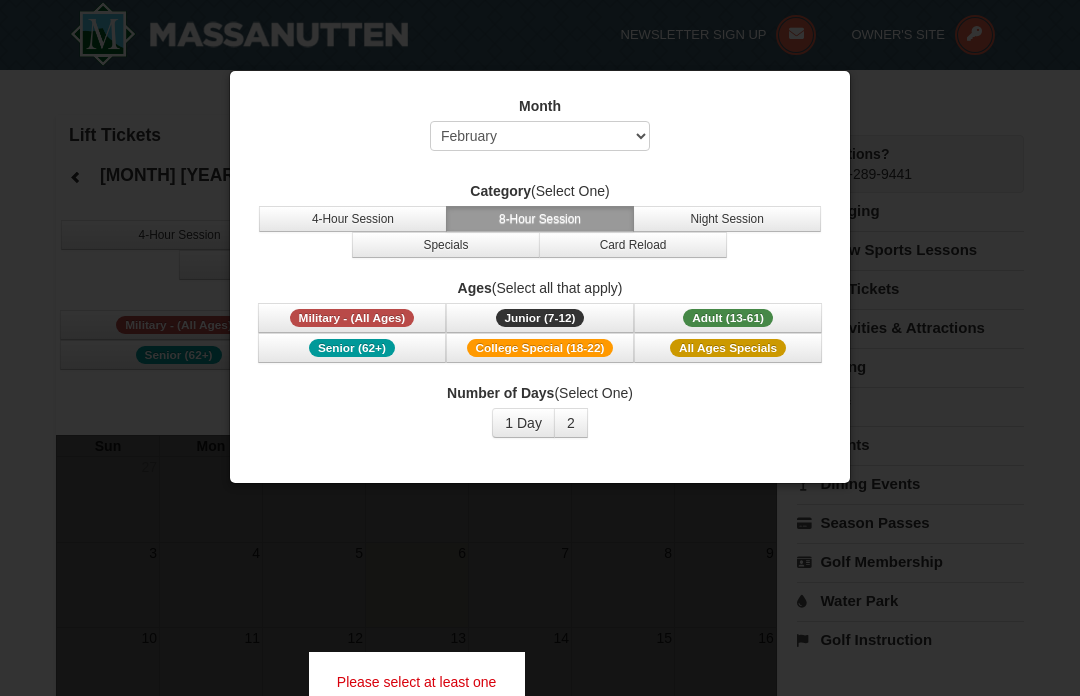 click on "1 Day" at bounding box center [523, 423] 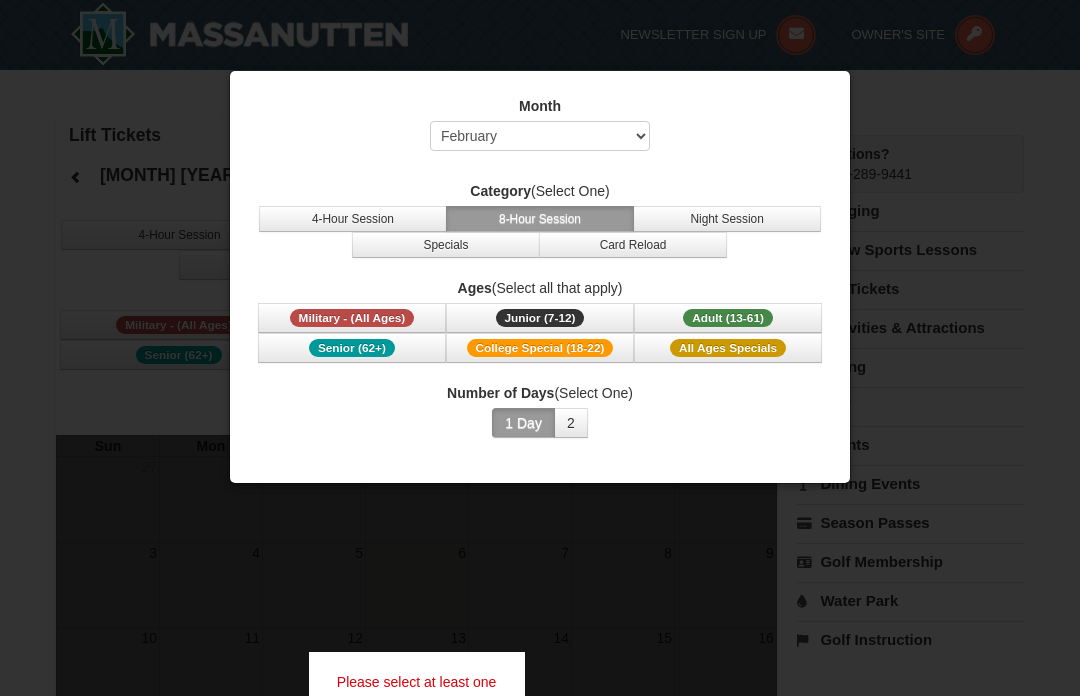 click on "All Ages Specials" at bounding box center (728, 348) 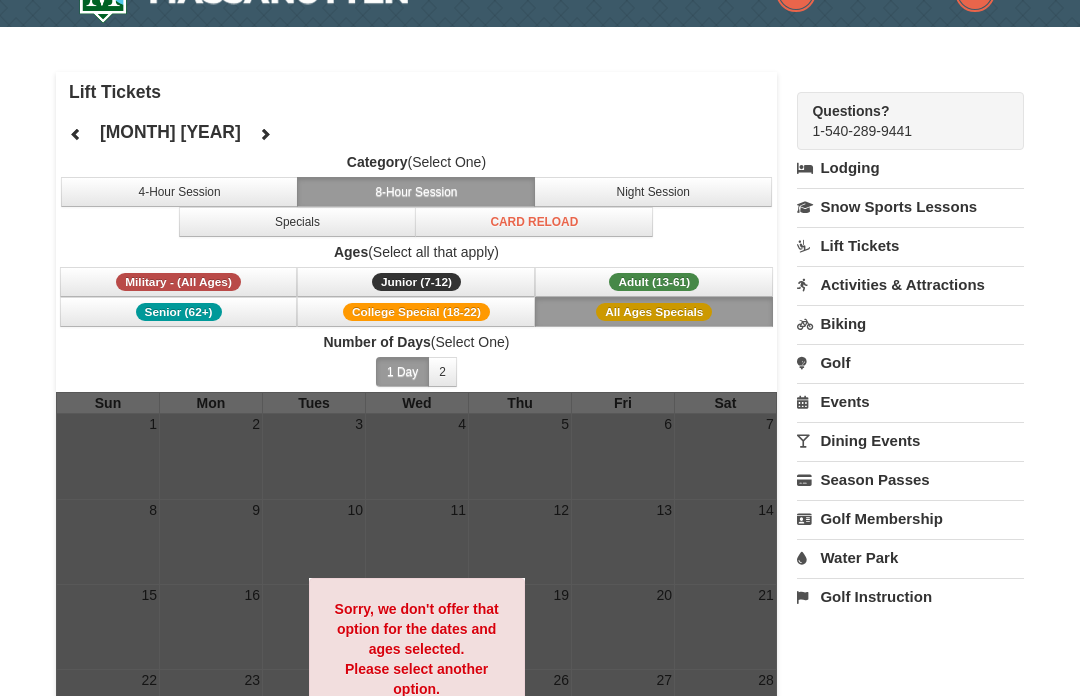 scroll, scrollTop: 43, scrollLeft: 0, axis: vertical 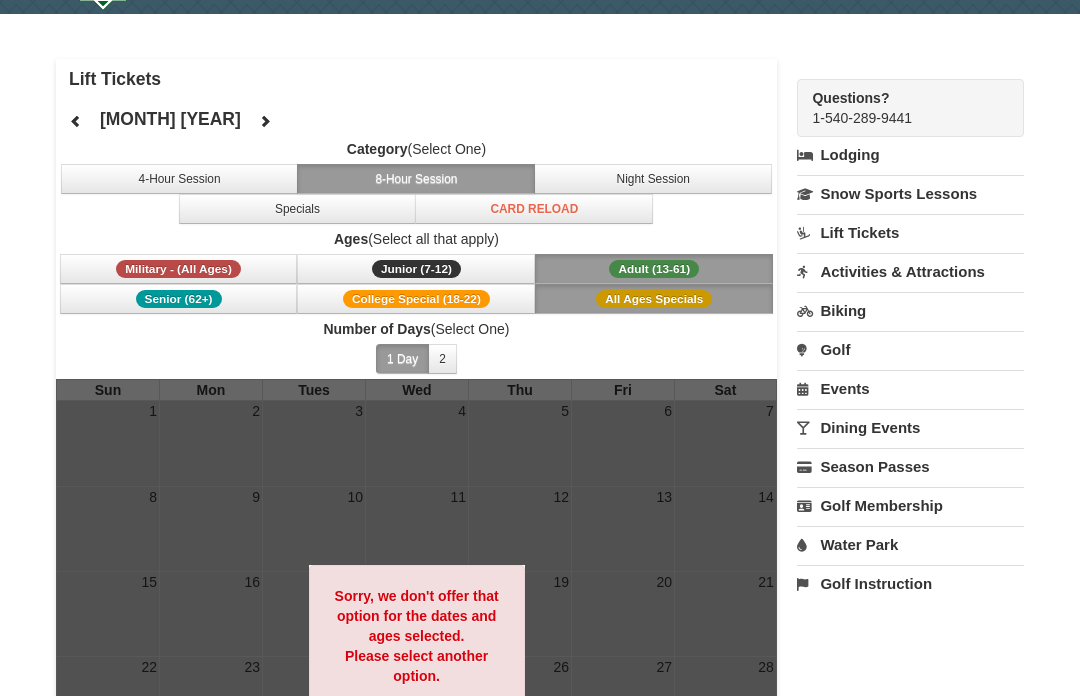click on "4-Hour Session" at bounding box center [180, 179] 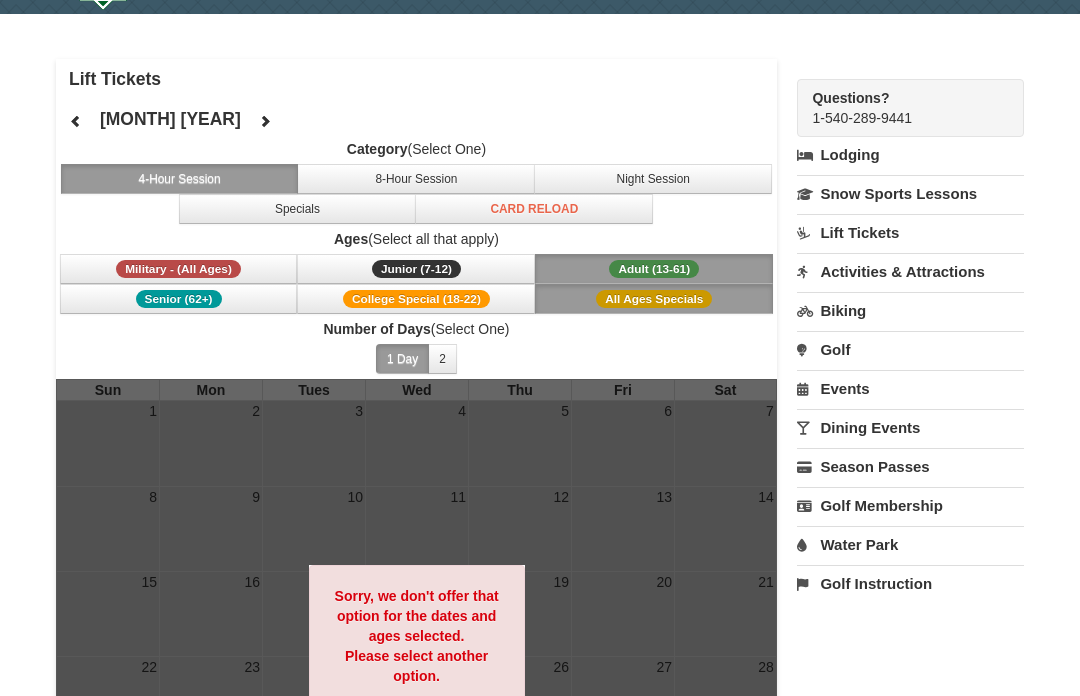 click on "Night Session" at bounding box center (653, 179) 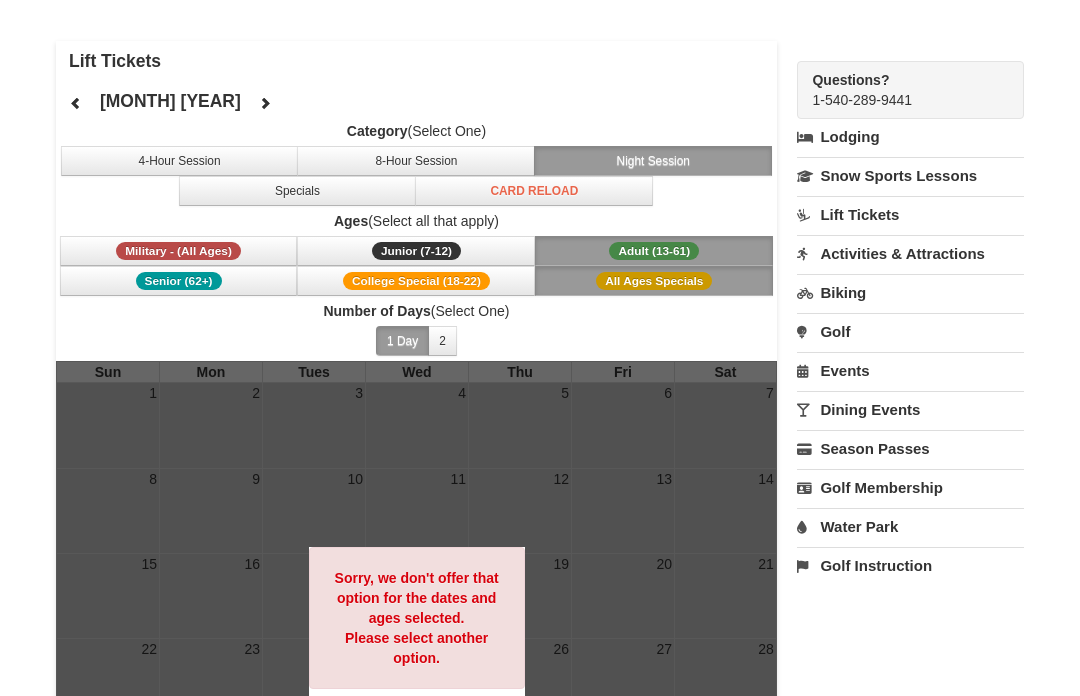 scroll, scrollTop: 73, scrollLeft: 0, axis: vertical 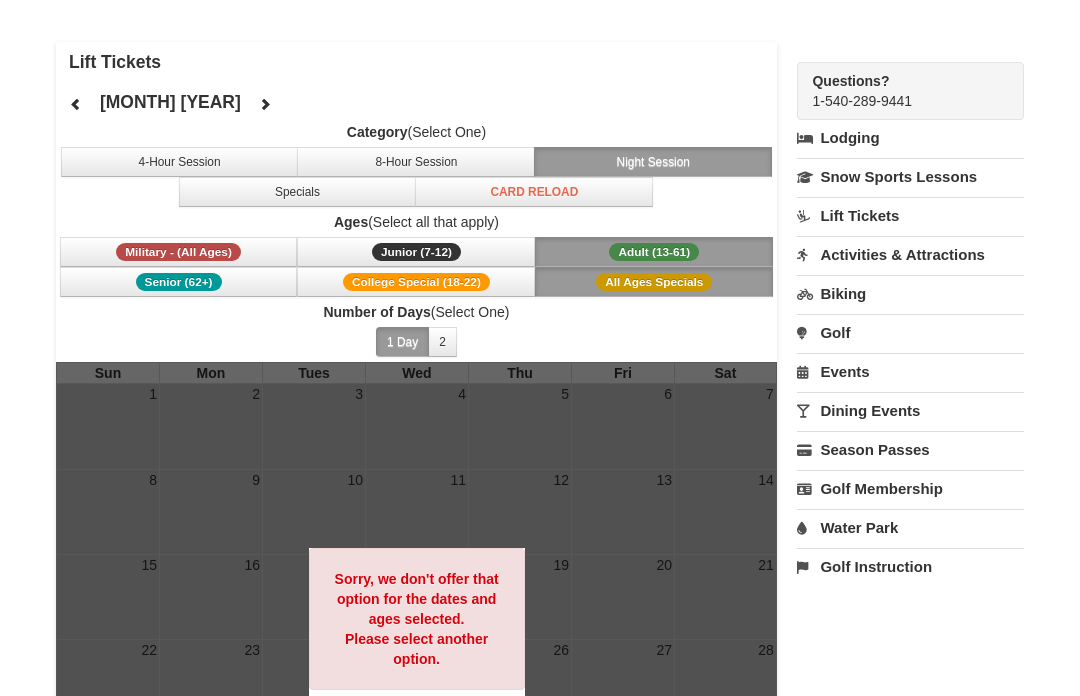 click on "Specials" at bounding box center [298, 192] 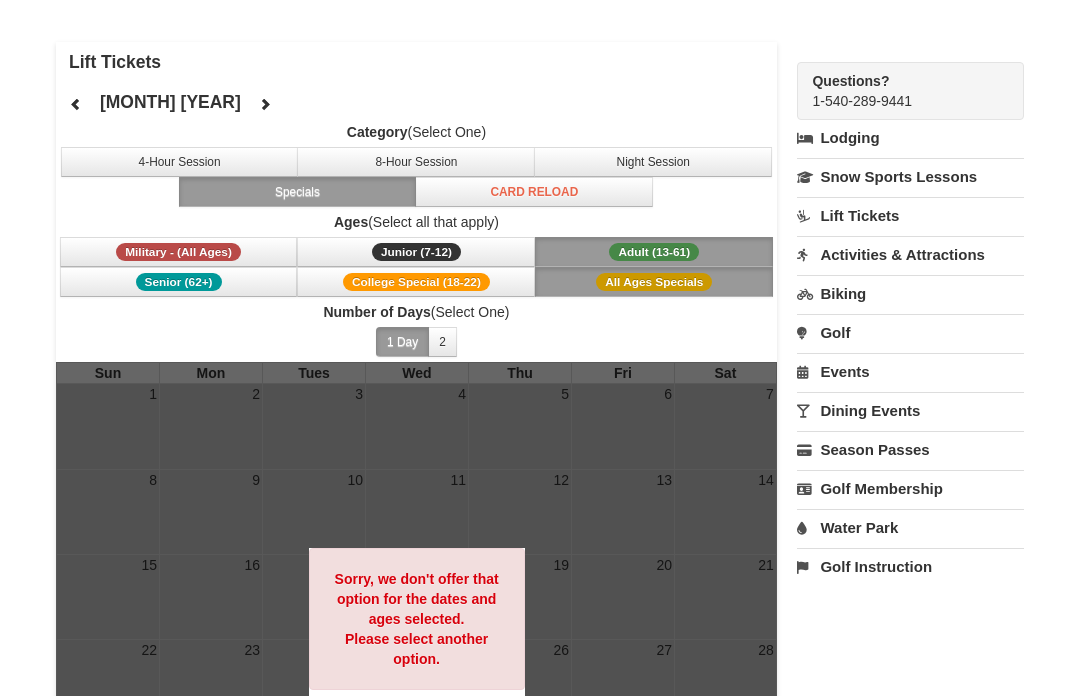click on "4-Hour Session" at bounding box center [180, 162] 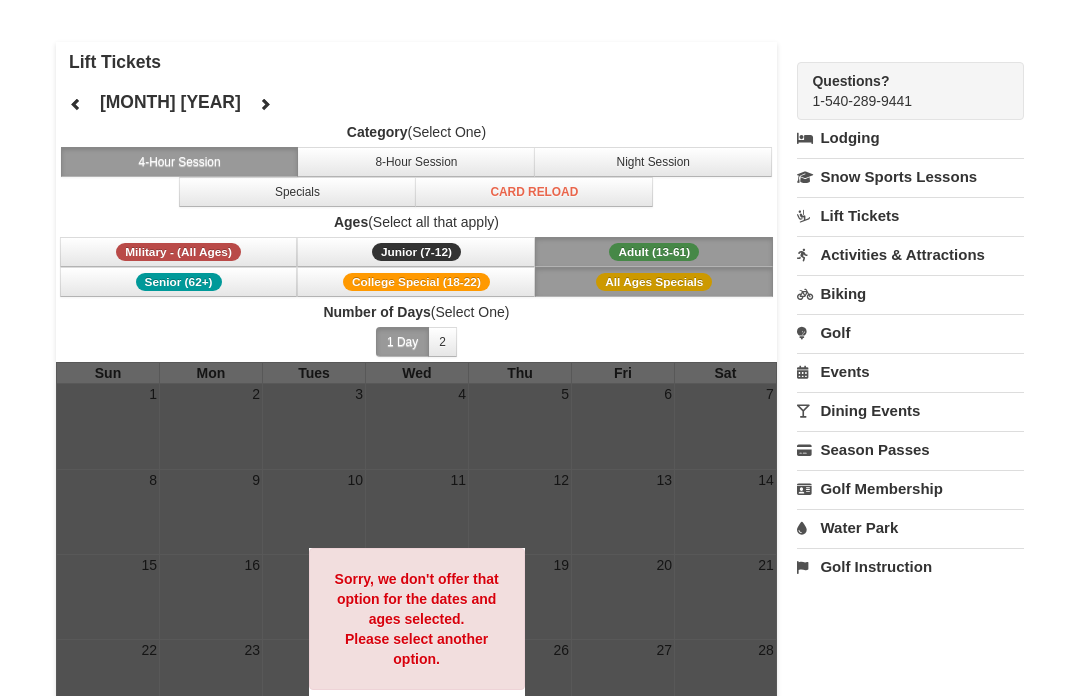 click on "Lift Tickets" at bounding box center (910, 215) 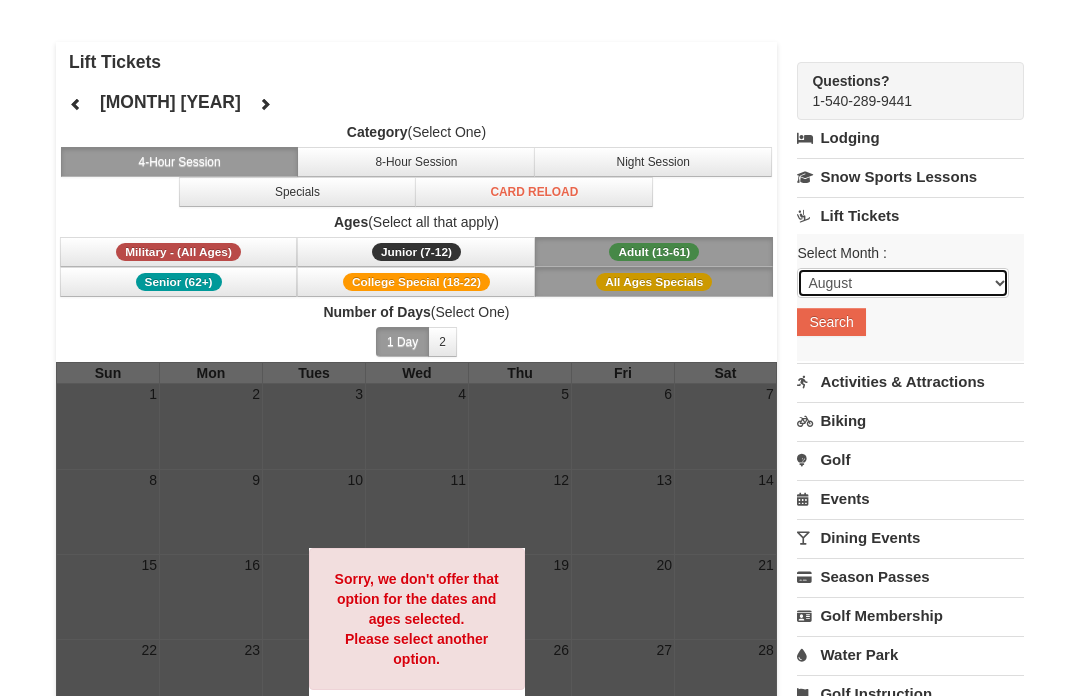 click on "August  September  October  November  December  January  February  March  April  May  June  July" at bounding box center [903, 283] 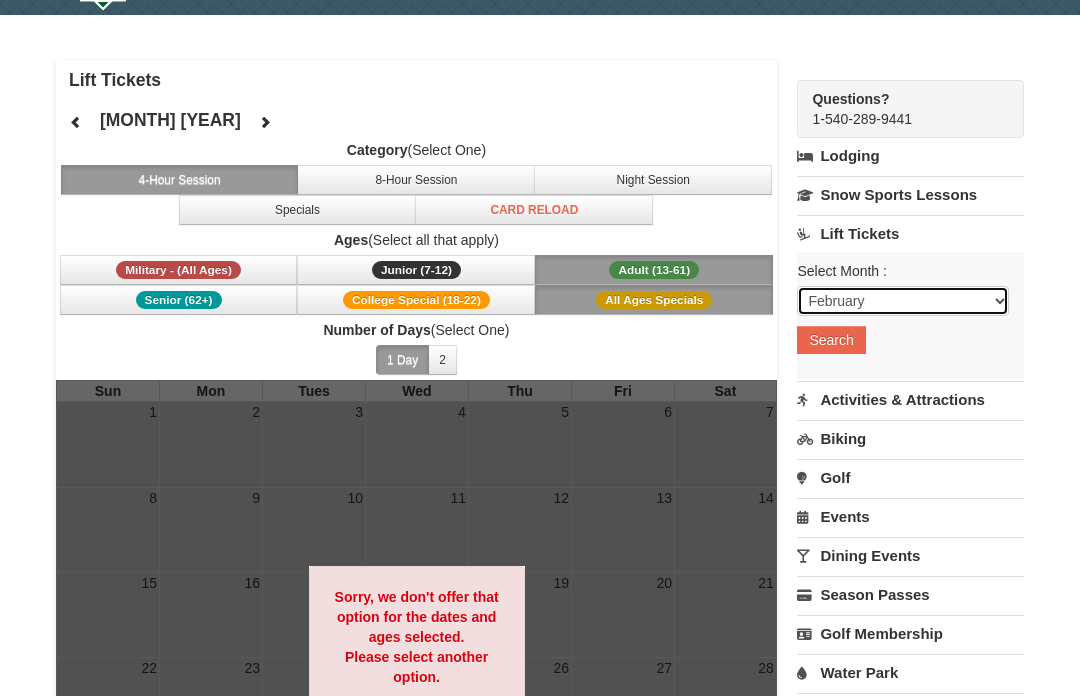 scroll, scrollTop: 0, scrollLeft: 0, axis: both 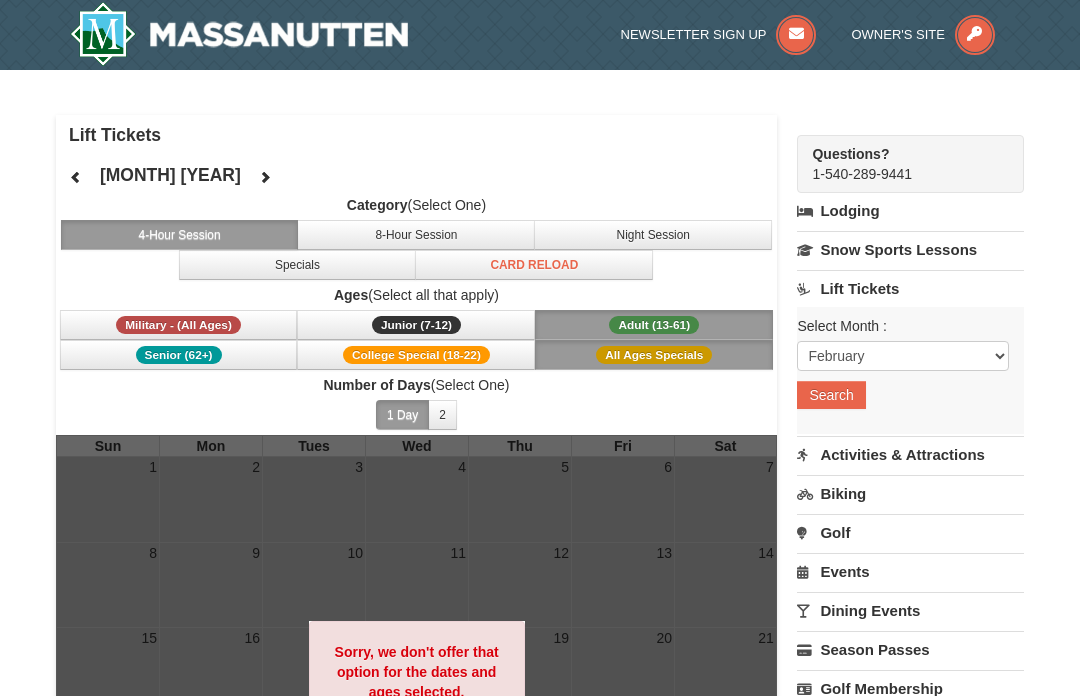 click on "Adult (13-61)" at bounding box center [654, 325] 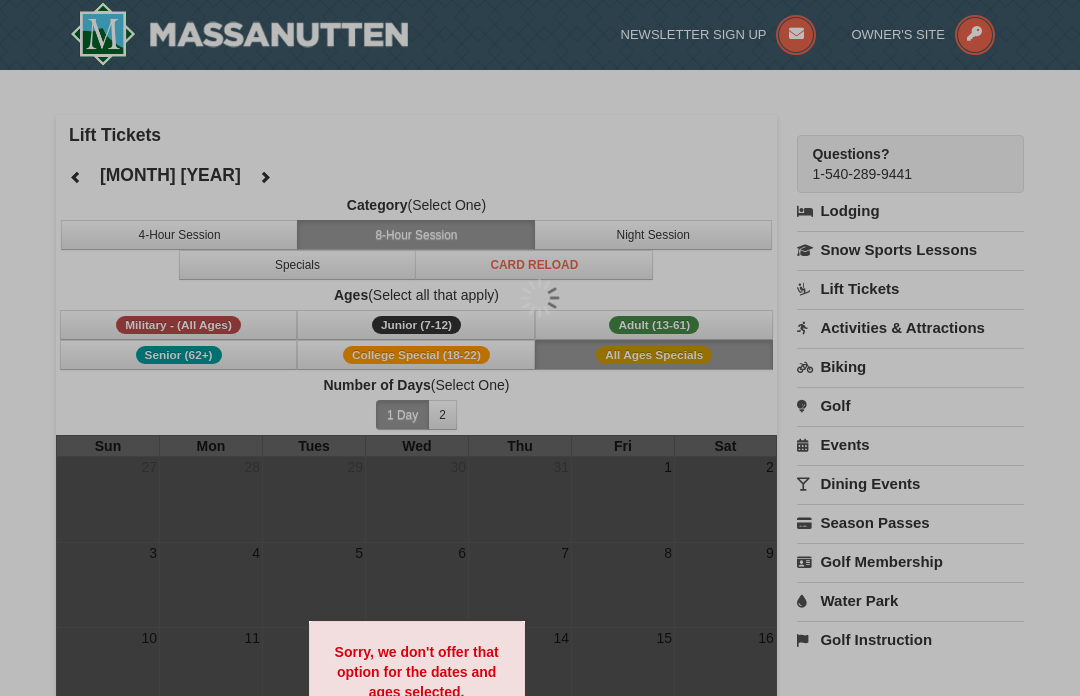 scroll, scrollTop: 0, scrollLeft: 0, axis: both 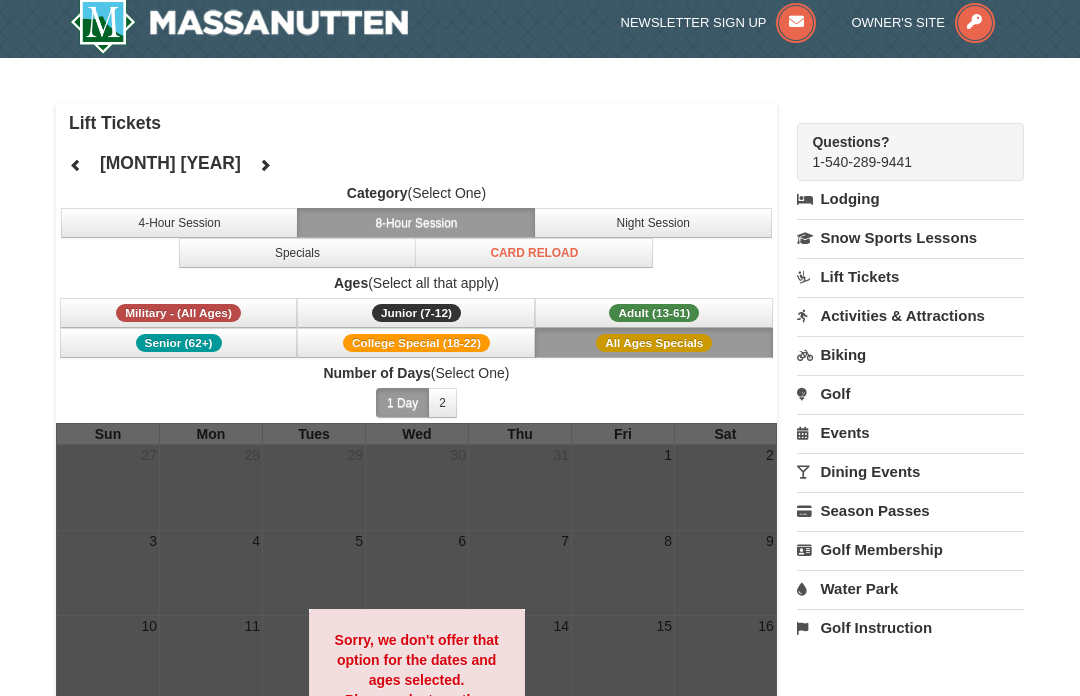 click on "Lift Tickets" at bounding box center (910, 277) 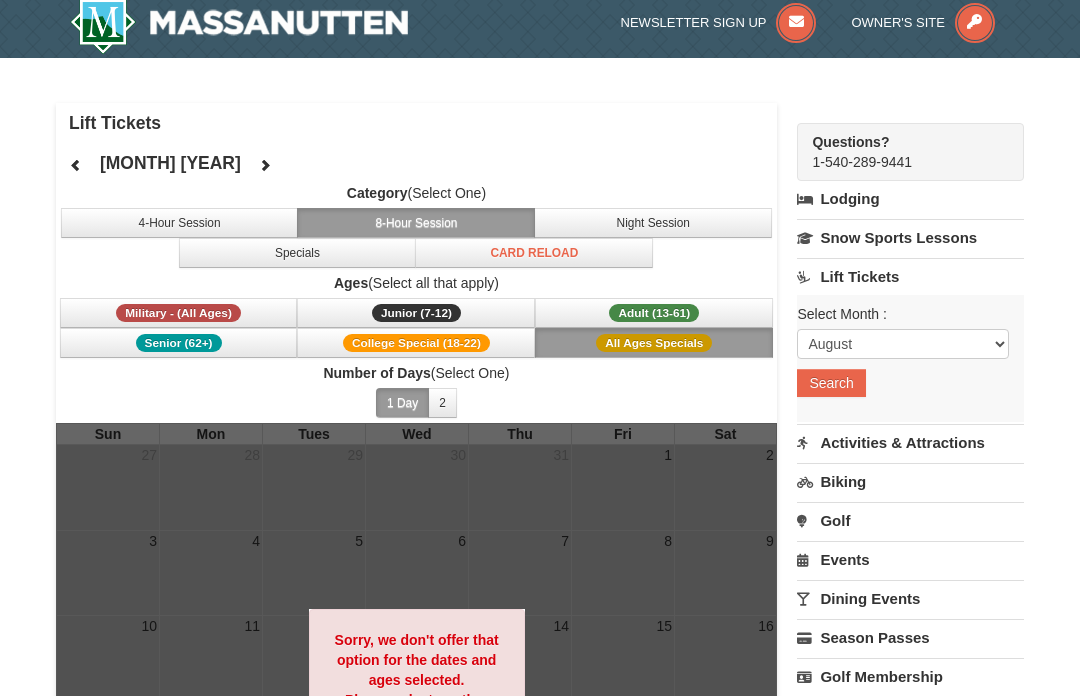 scroll, scrollTop: 12, scrollLeft: 0, axis: vertical 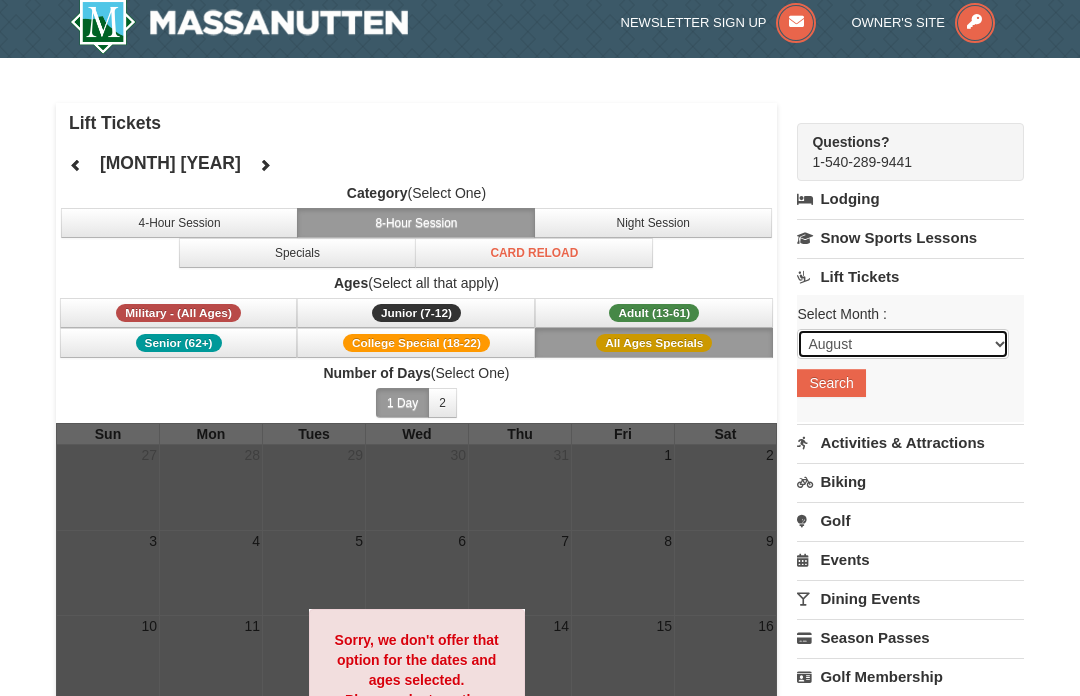 click on "August  September  October  November  December  January  February  March  April  May  June  July" at bounding box center (903, 344) 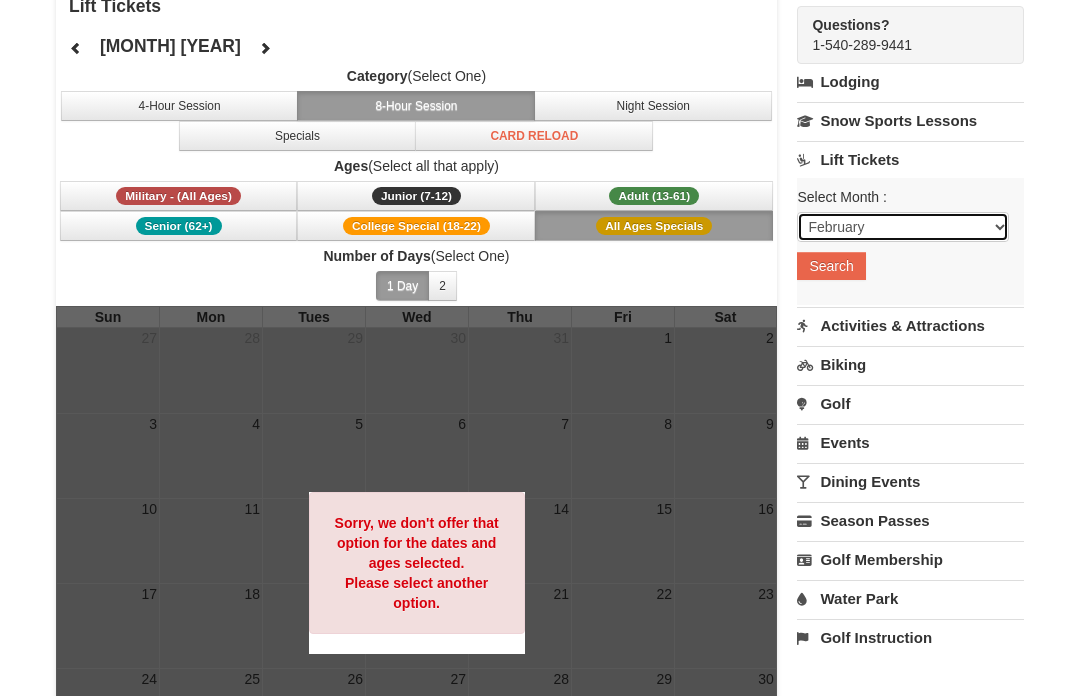 scroll, scrollTop: 129, scrollLeft: 0, axis: vertical 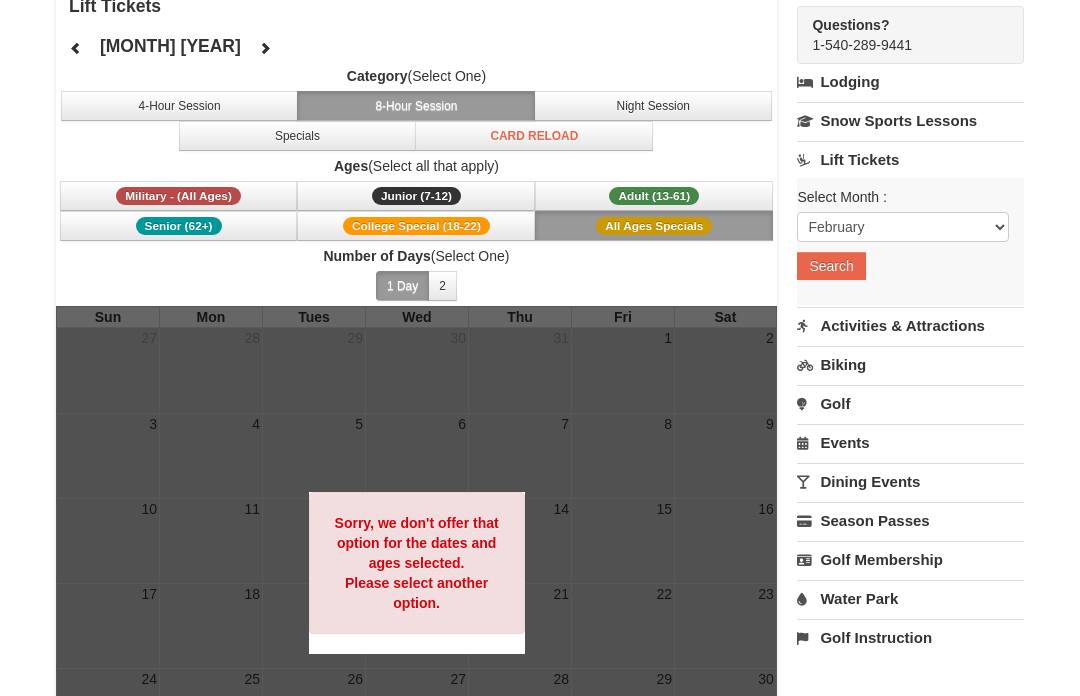 click on "Search" at bounding box center (831, 266) 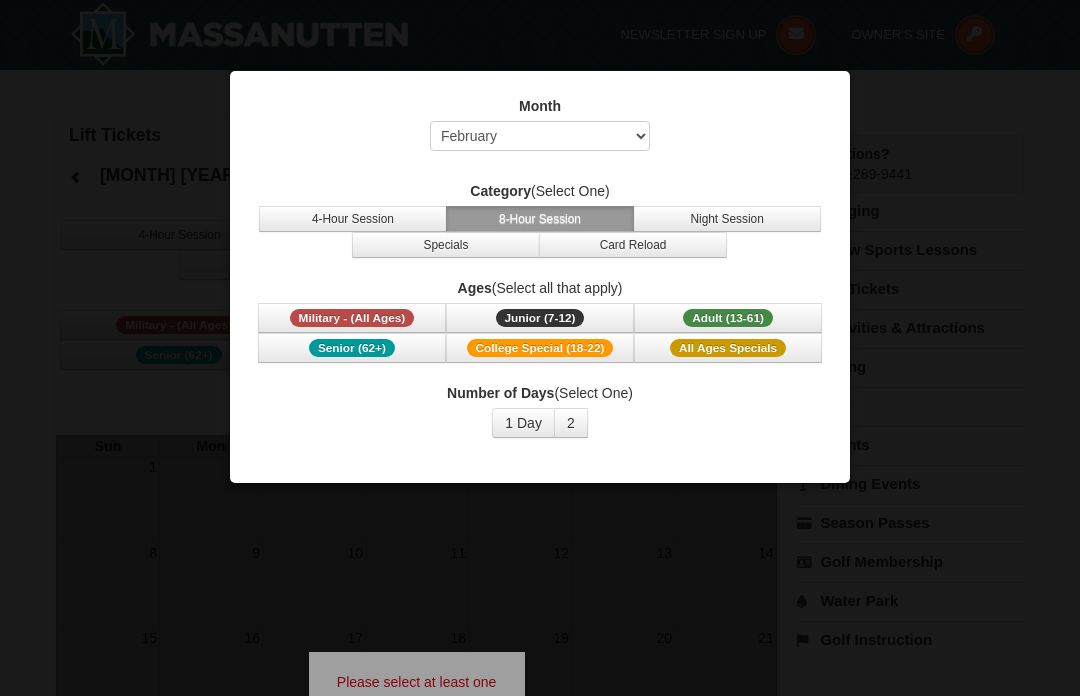 select on "2" 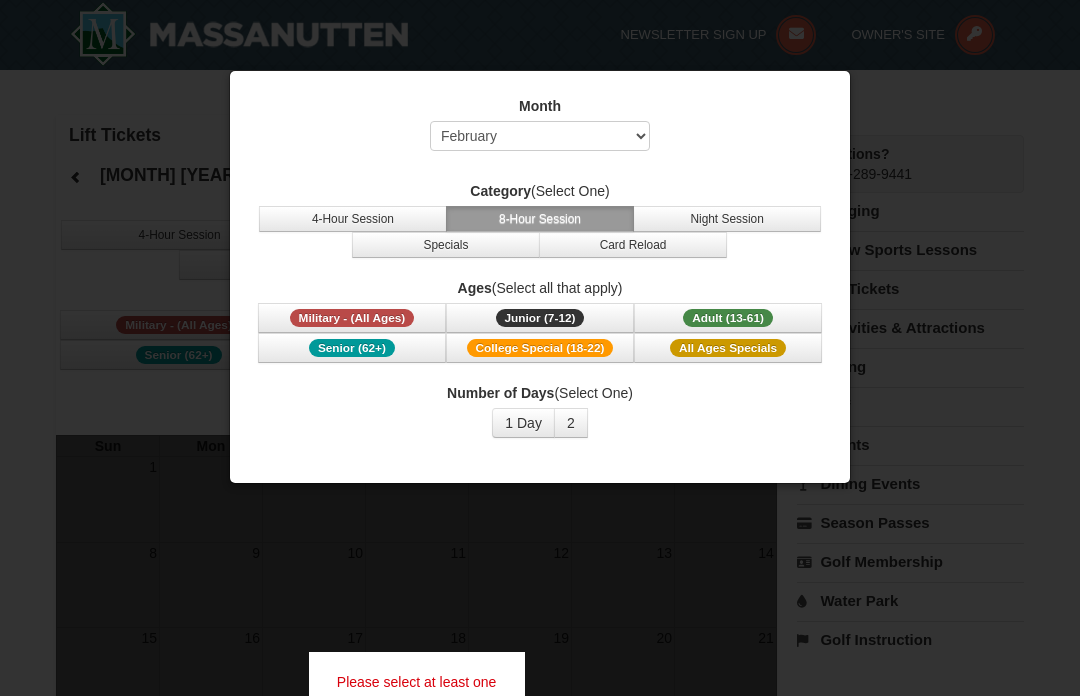 click on "1 Day" at bounding box center (523, 423) 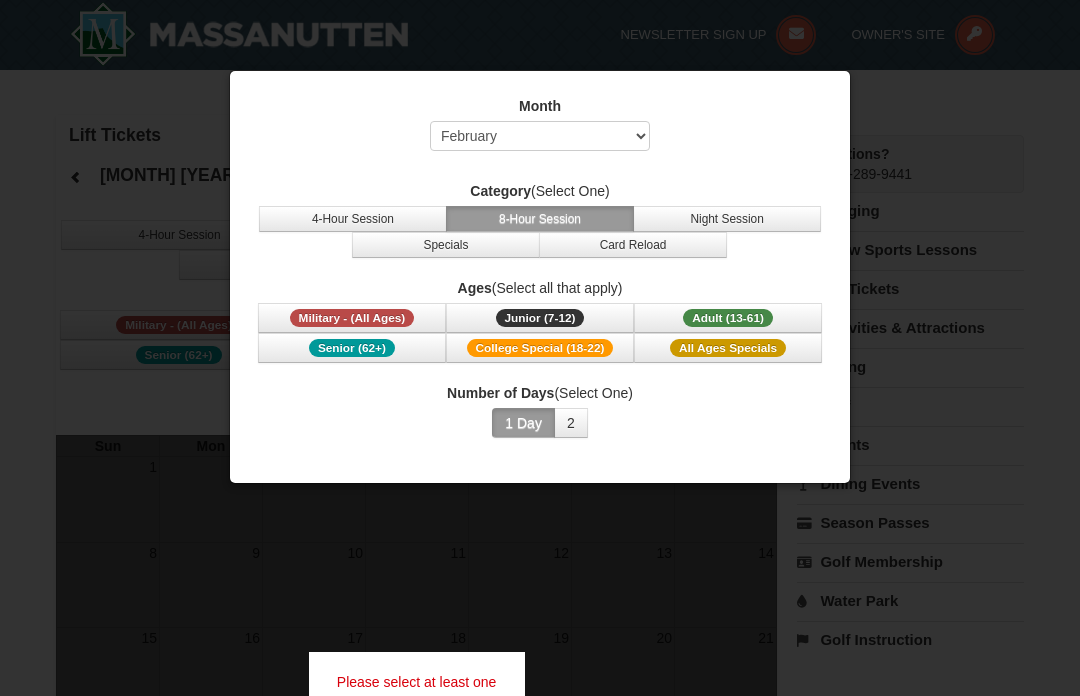 click on "4-Hour Session" at bounding box center (353, 219) 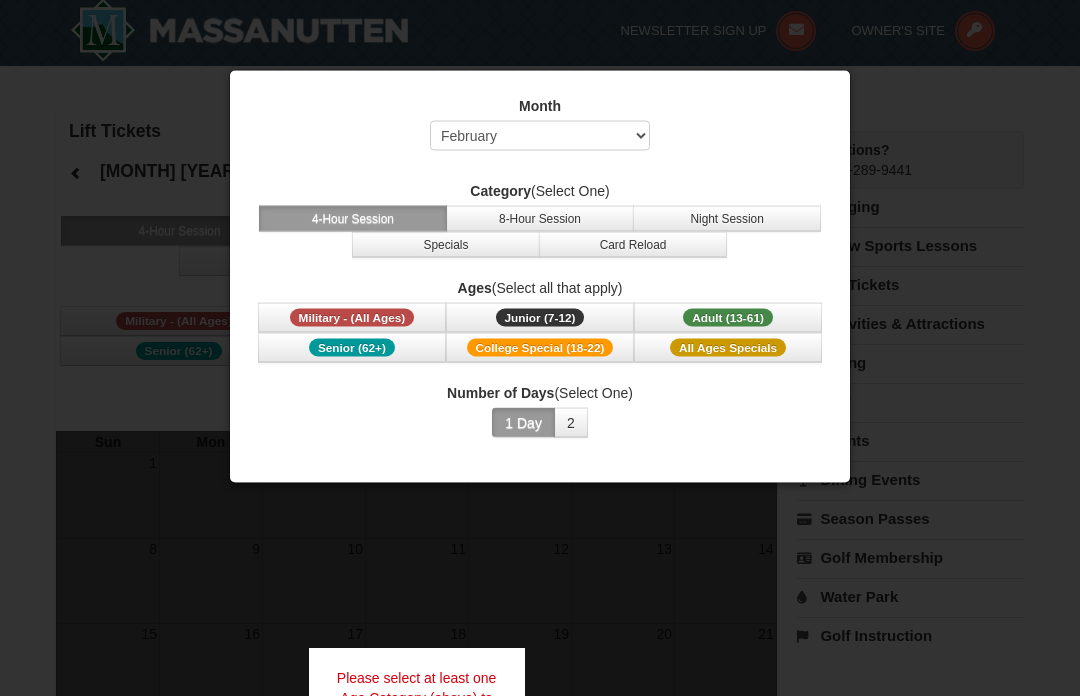 scroll, scrollTop: 4, scrollLeft: 0, axis: vertical 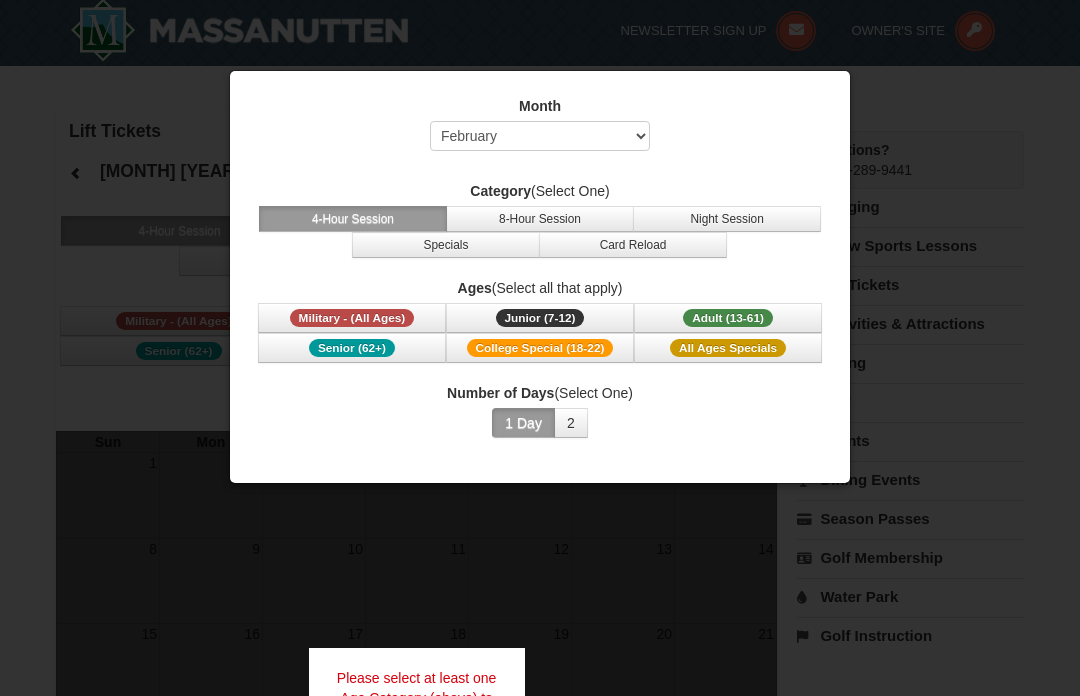 click on "All Ages Specials" at bounding box center (728, 348) 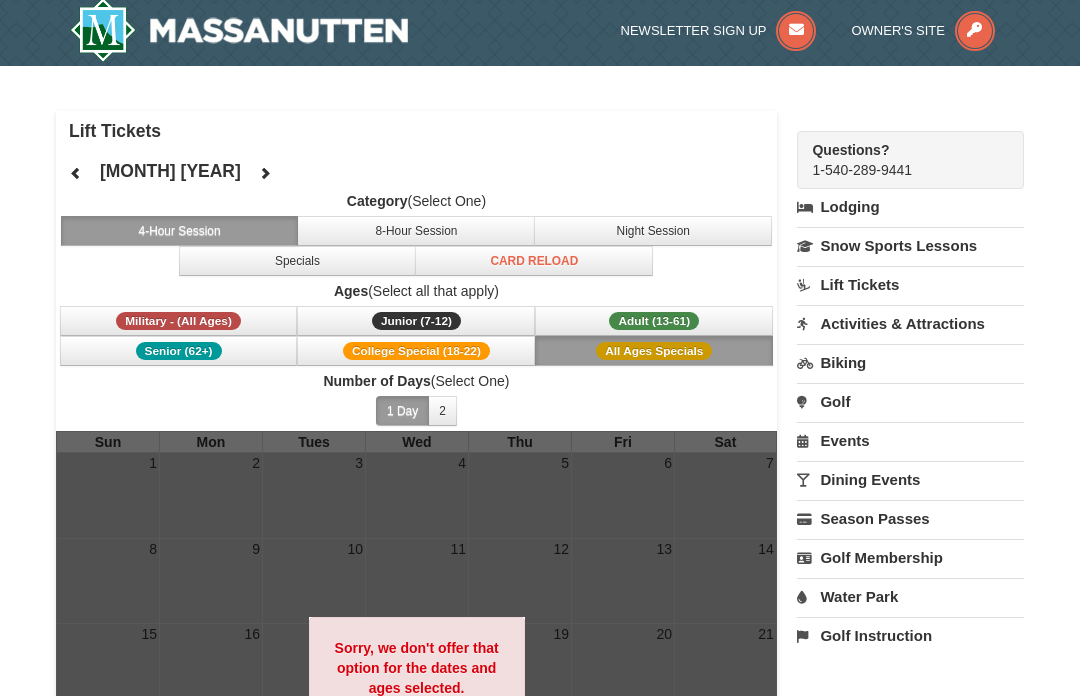 click on "Adult (13-61)" at bounding box center [654, 321] 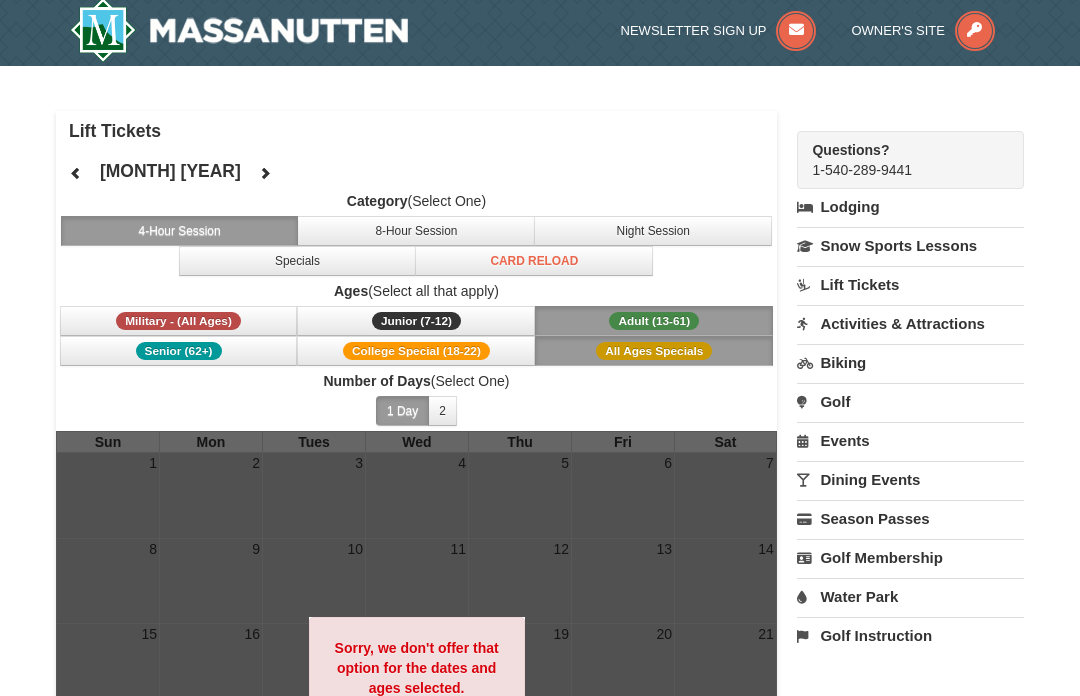 click on "College Special (18-22)" at bounding box center (416, 351) 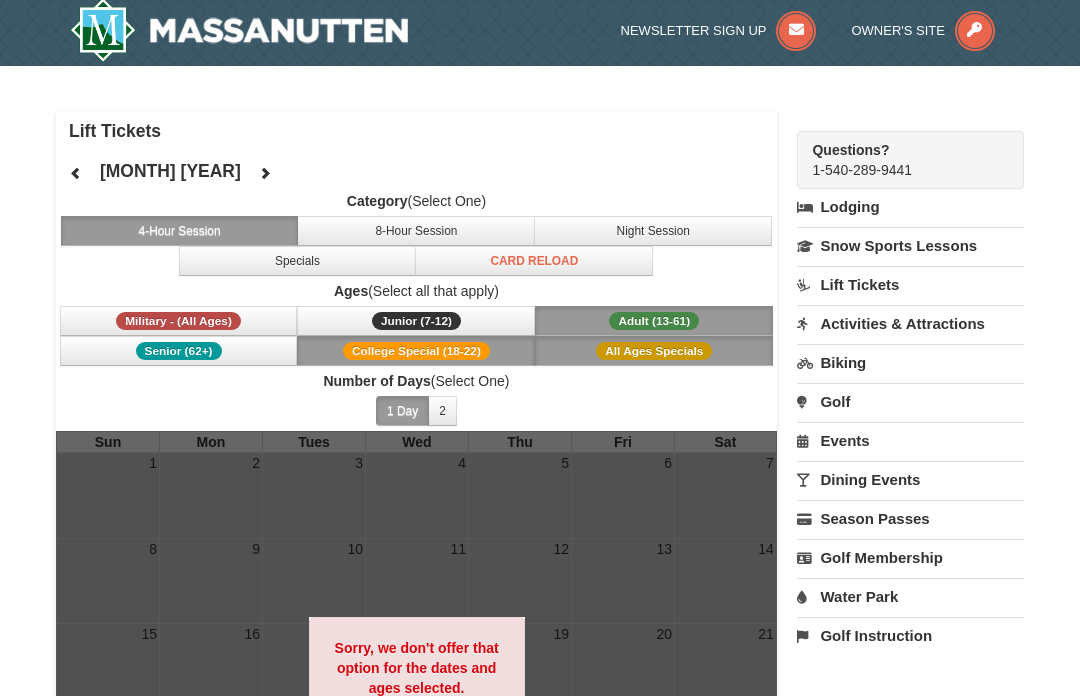 click on "Junior (7-12)" at bounding box center [416, 321] 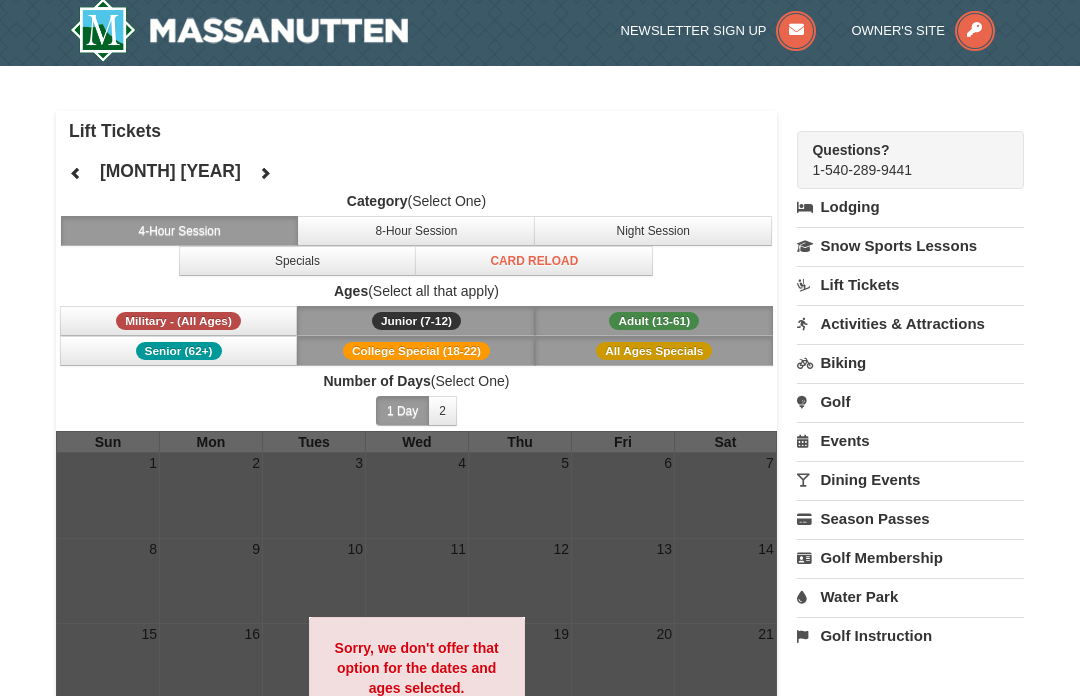 click on "Military - (All Ages)" at bounding box center (178, 321) 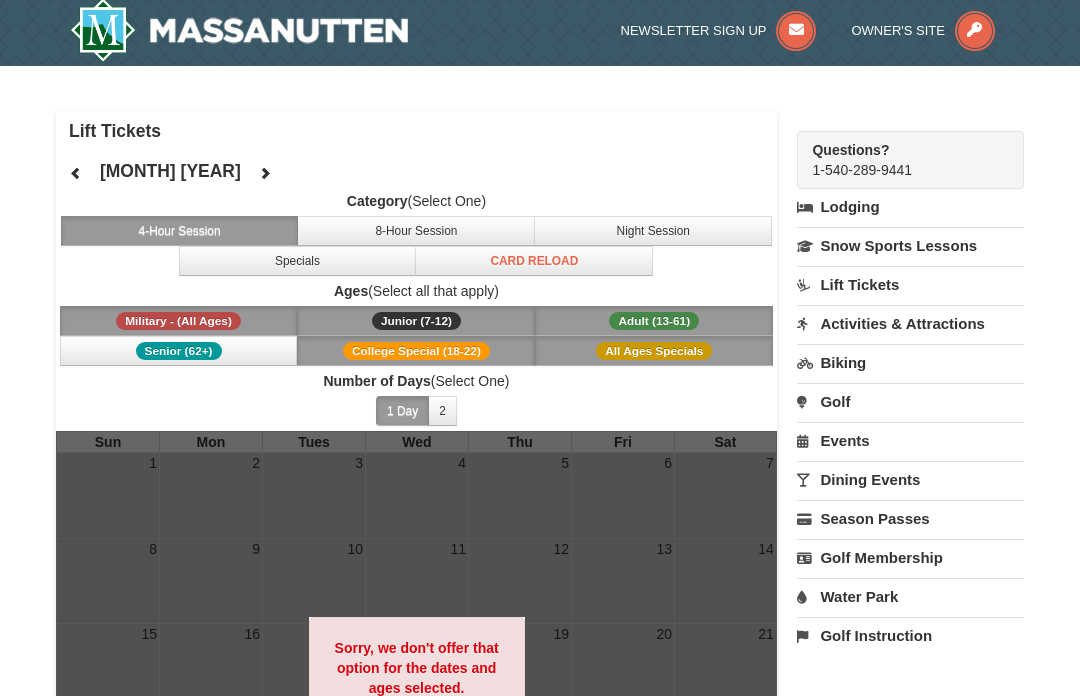 click on "Senior (62+)" at bounding box center (179, 351) 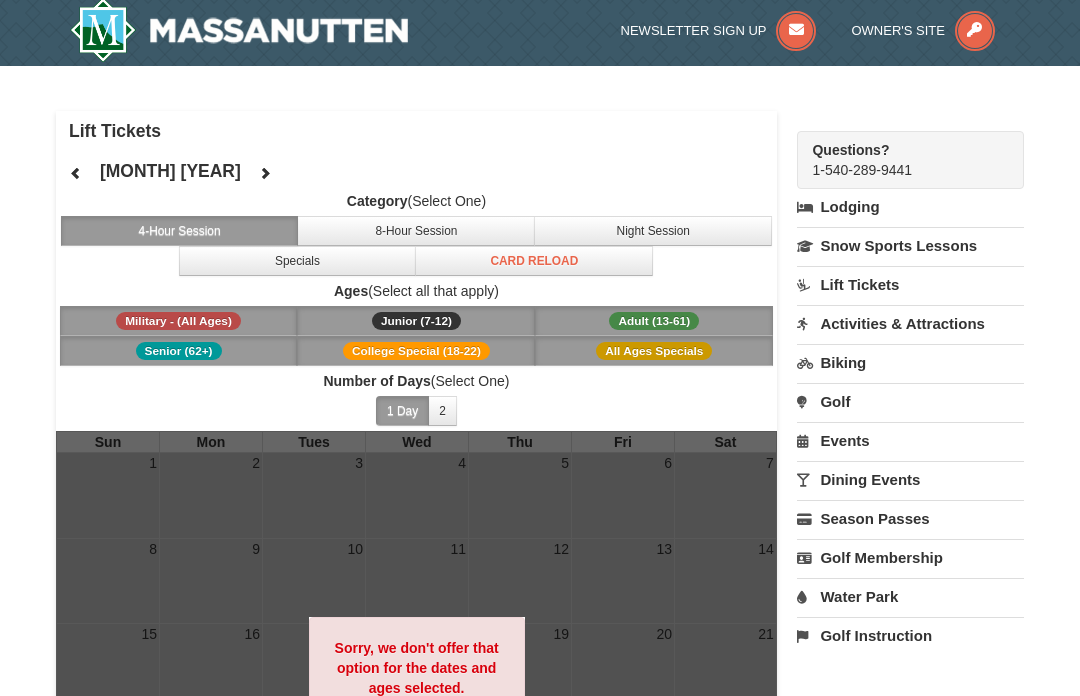 click on "Specials" at bounding box center (298, 261) 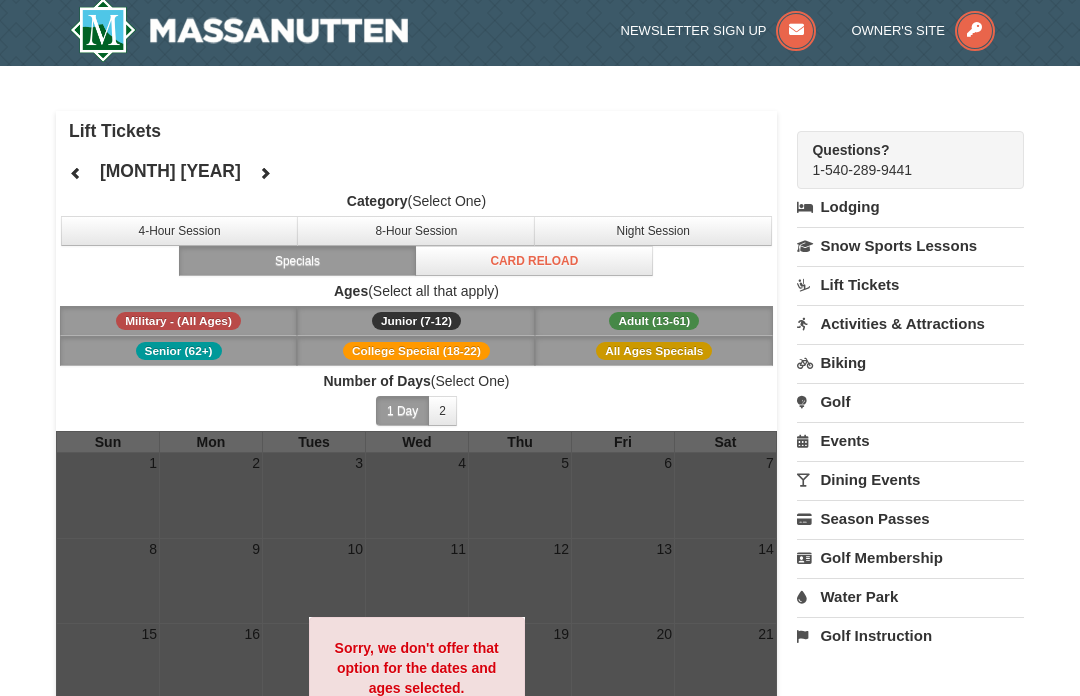 click on "8-Hour Session" at bounding box center [416, 231] 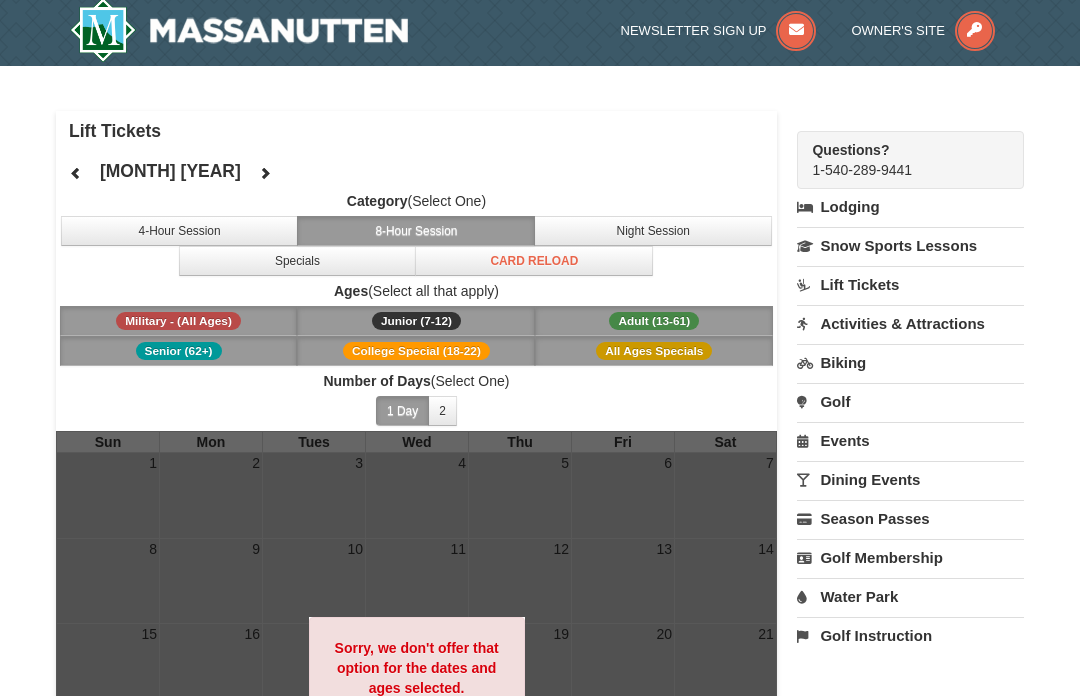 click on "Night Session" at bounding box center (653, 231) 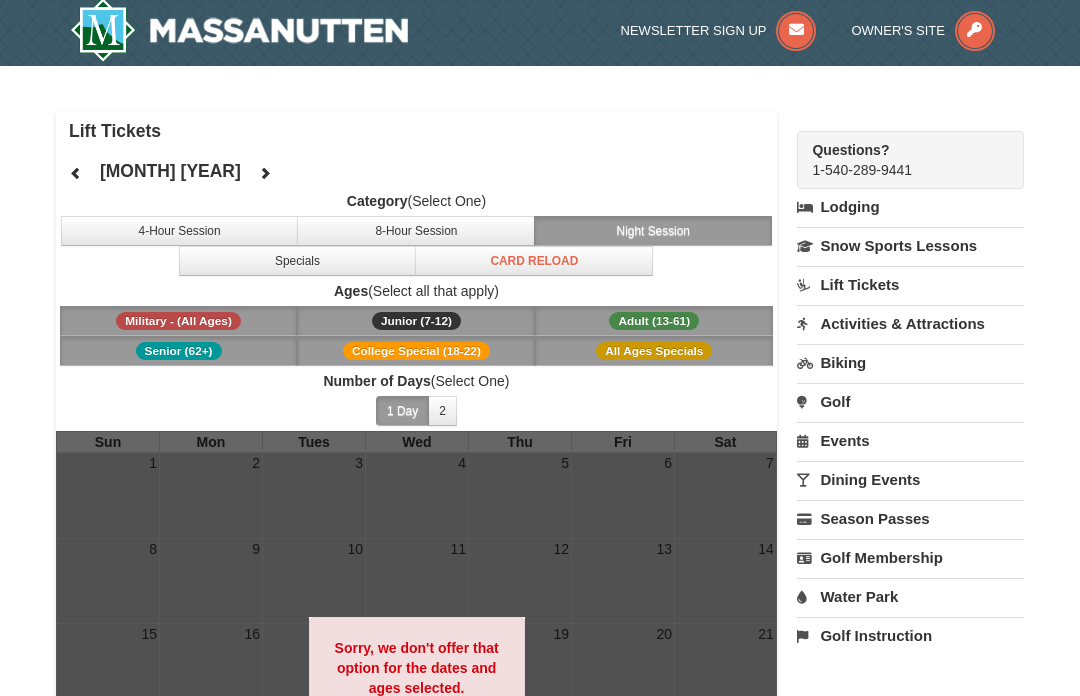 click at bounding box center (76, 173) 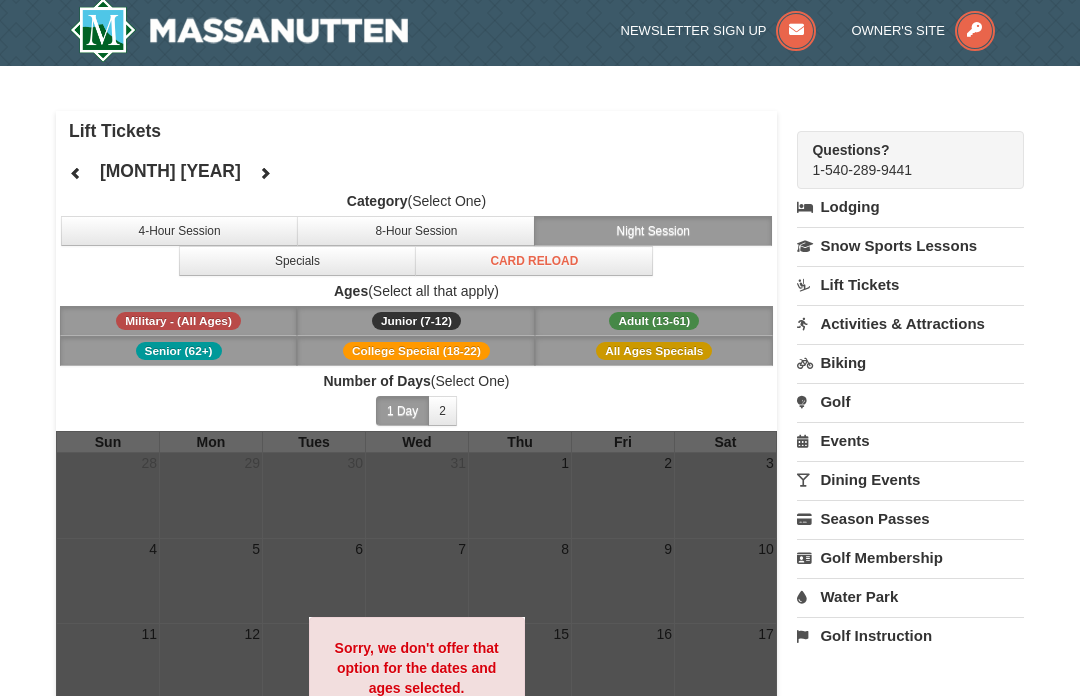 click on "Activities & Attractions" at bounding box center [910, 323] 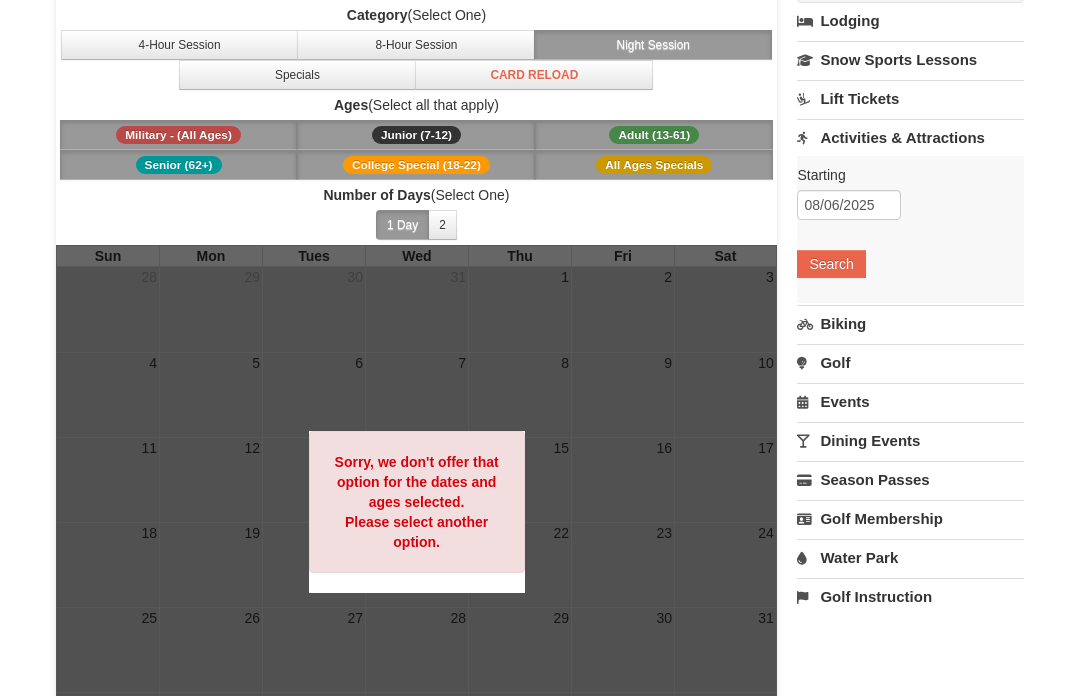 scroll, scrollTop: 190, scrollLeft: 0, axis: vertical 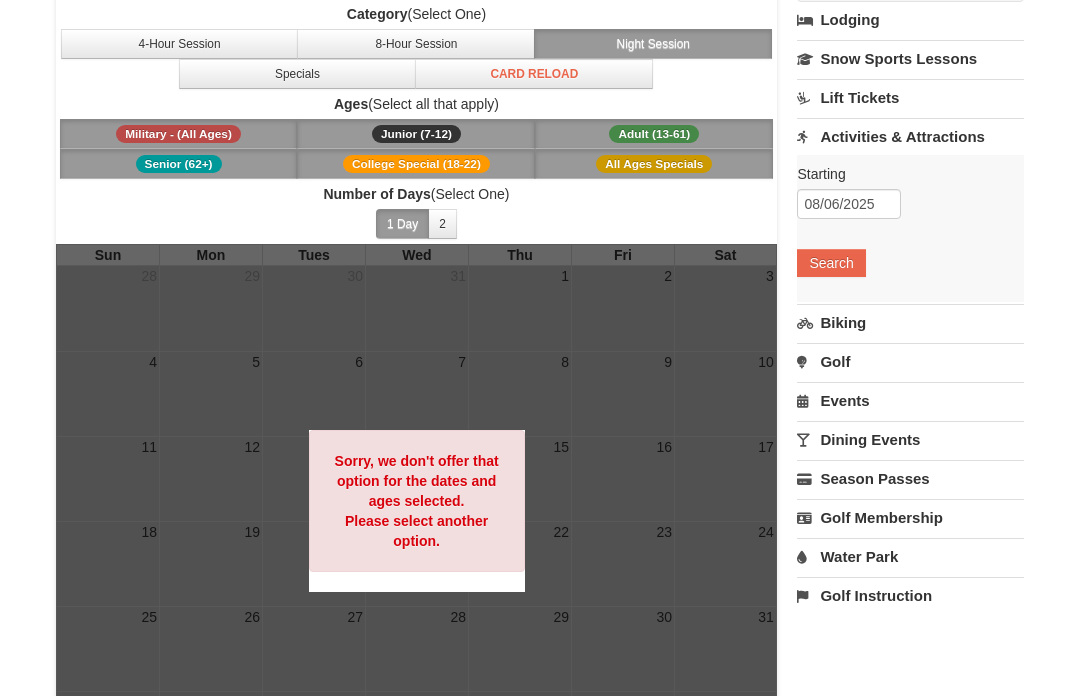 click on "Season Passes" at bounding box center (910, 479) 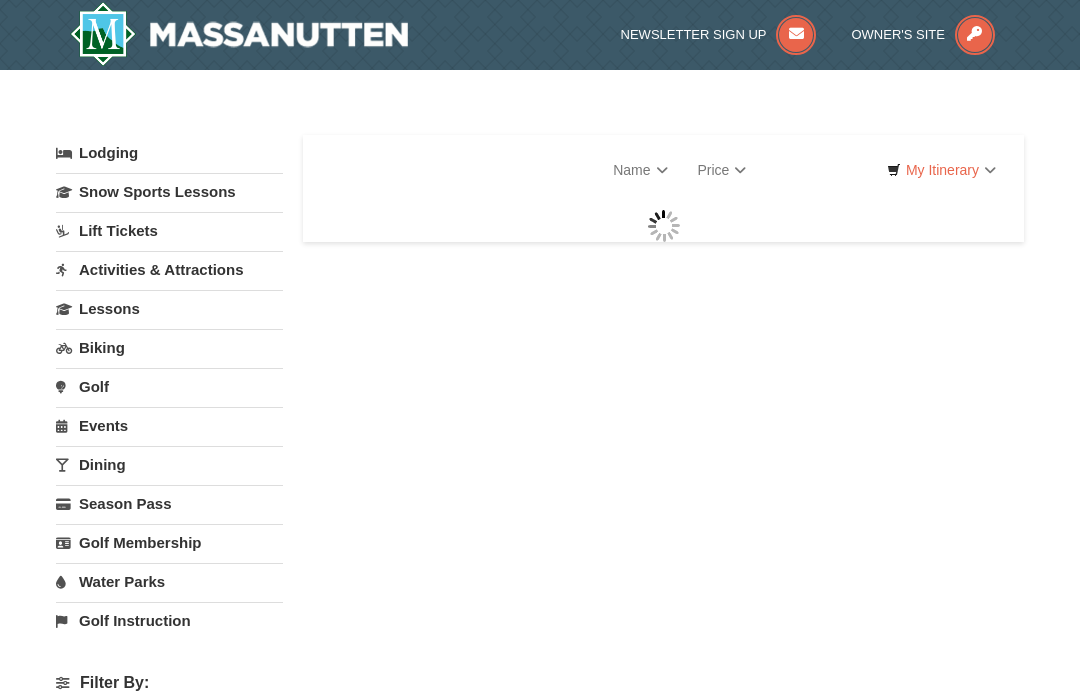 scroll, scrollTop: 0, scrollLeft: 0, axis: both 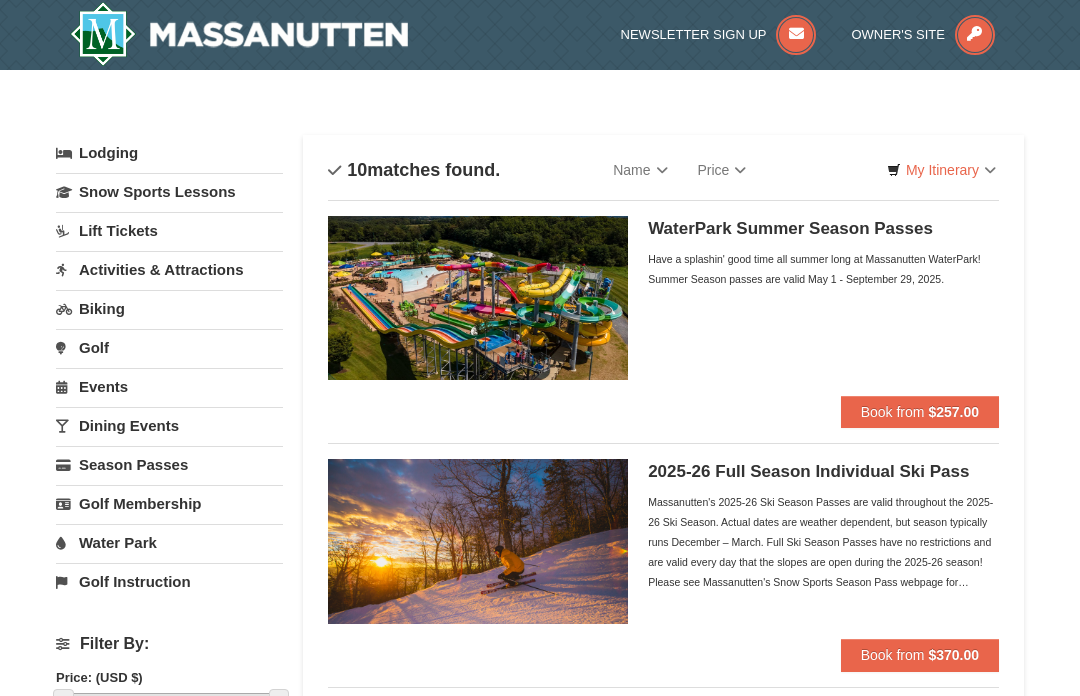 click on "Snow Sports Lessons" at bounding box center [169, 191] 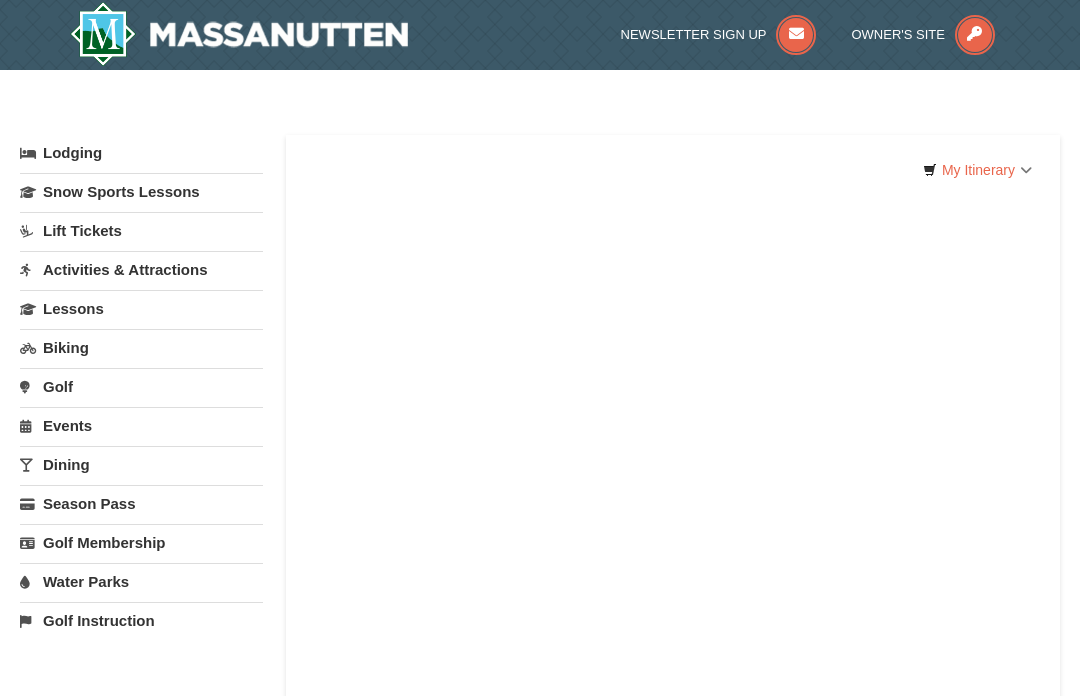 scroll, scrollTop: 0, scrollLeft: 0, axis: both 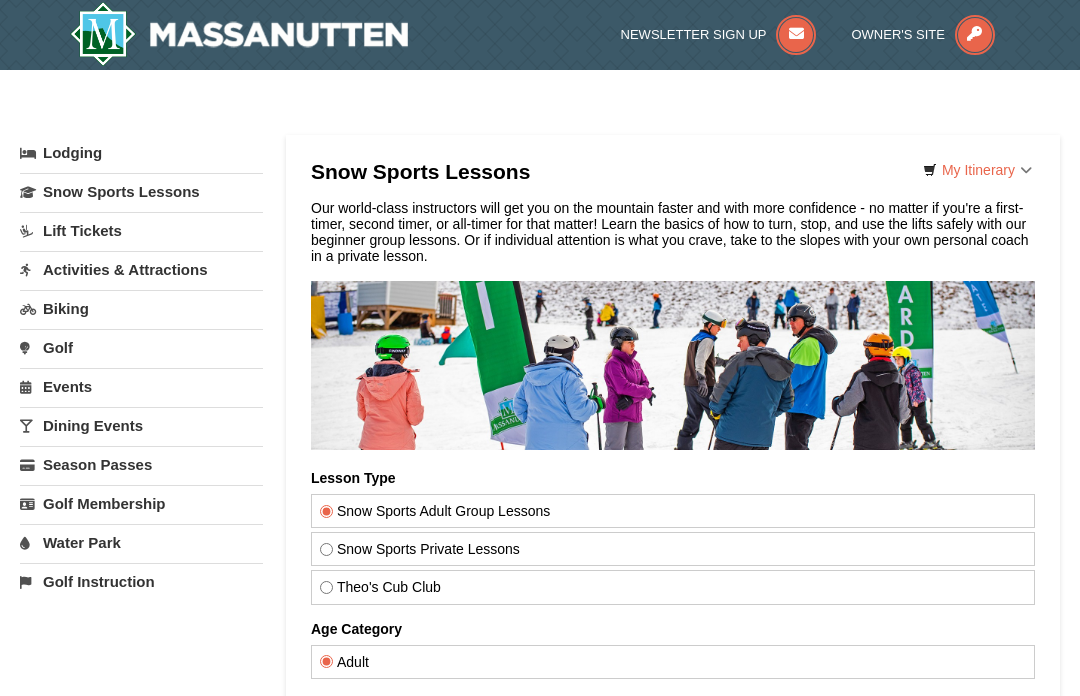 click on "Lodging" at bounding box center (141, 153) 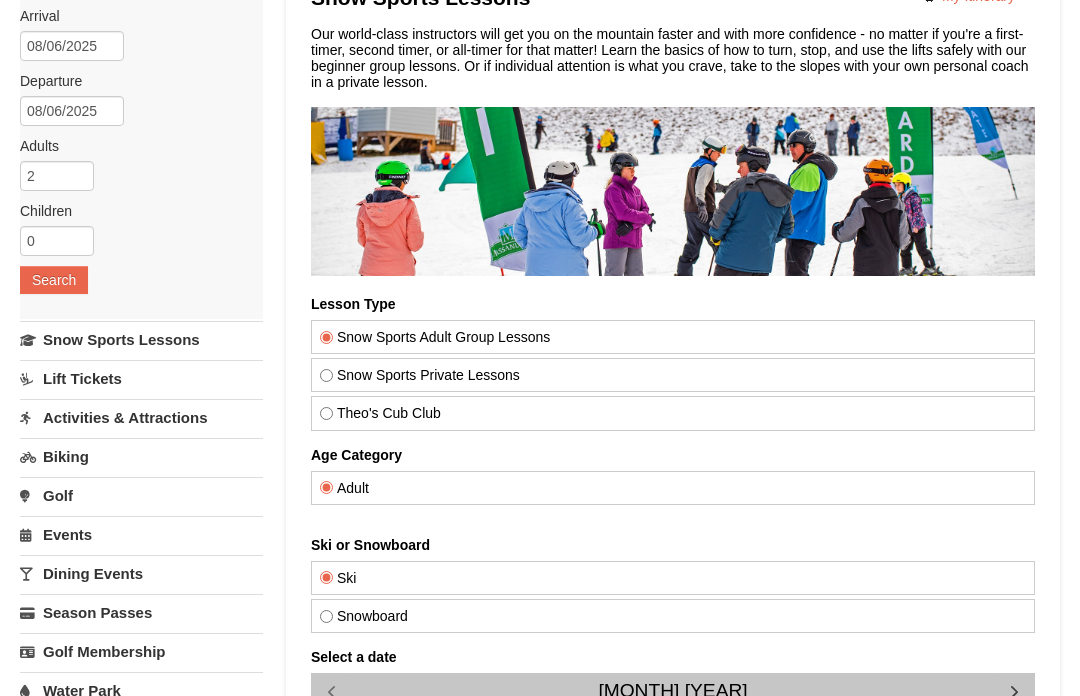 scroll, scrollTop: 174, scrollLeft: 0, axis: vertical 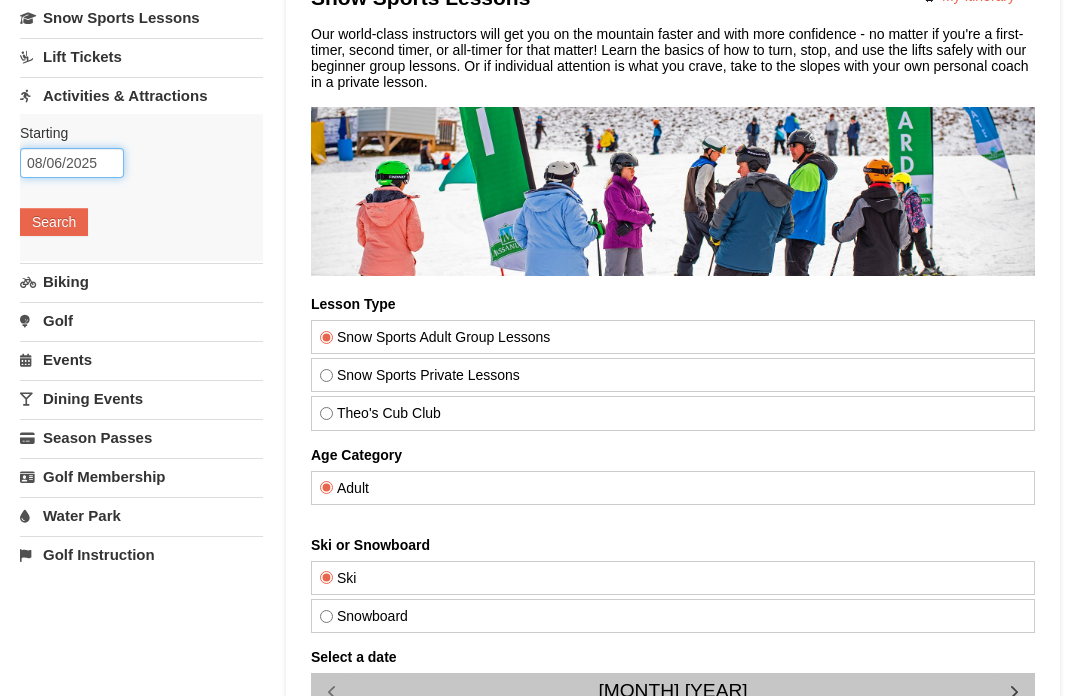 click on "08/06/2025" at bounding box center (72, 163) 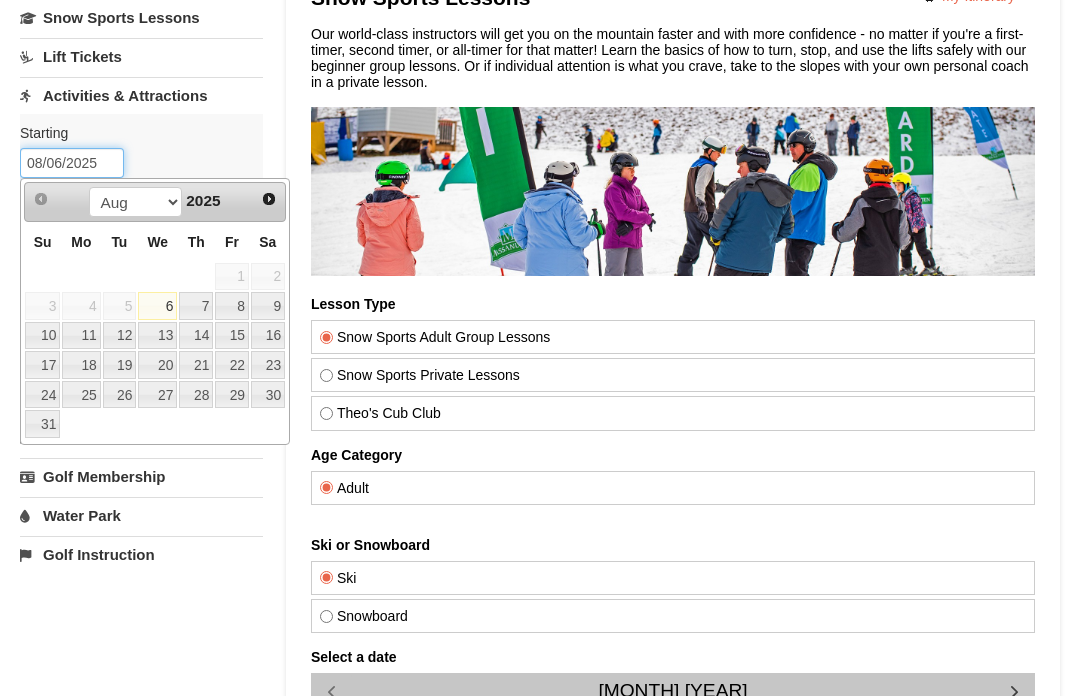 scroll, scrollTop: 173, scrollLeft: 0, axis: vertical 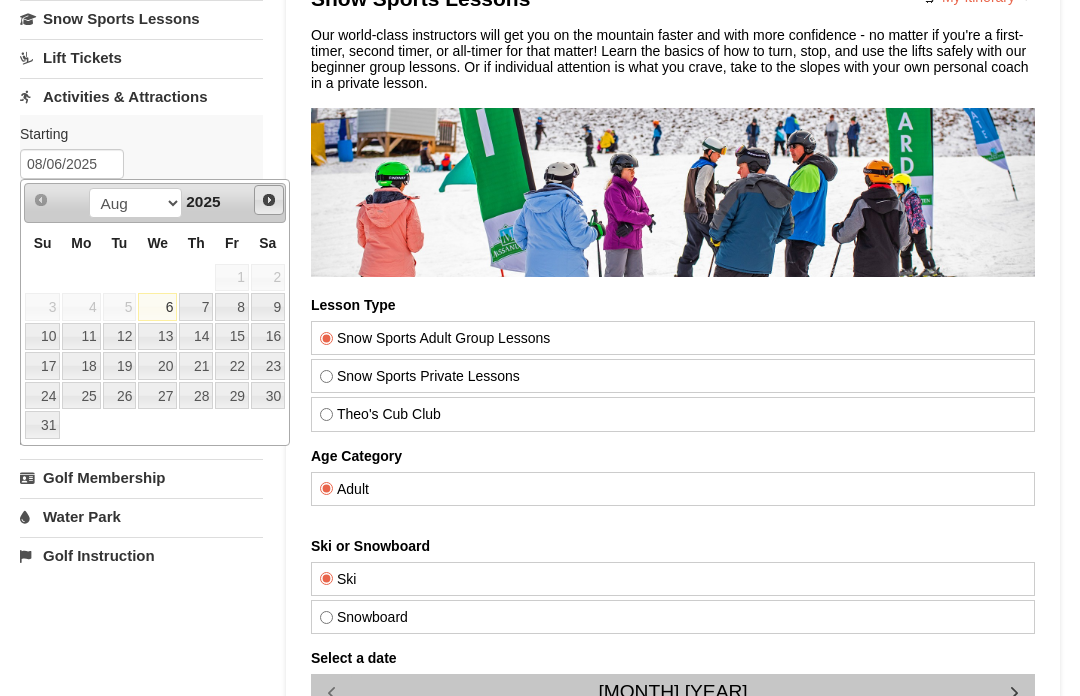 click on "Next" at bounding box center (269, 200) 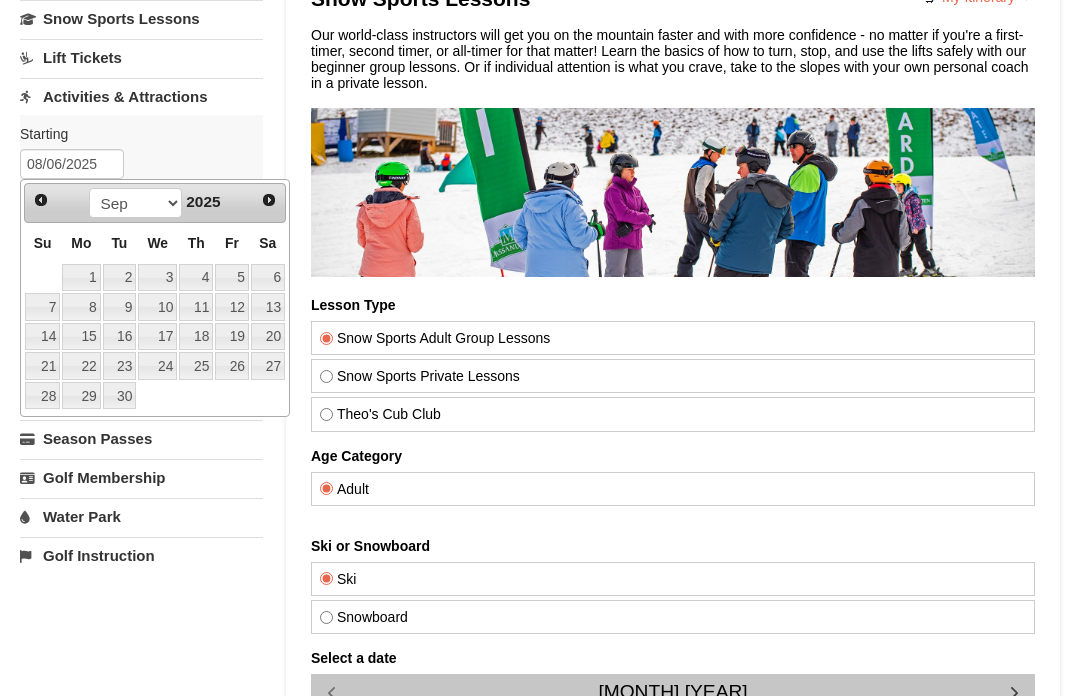 click on "Next" at bounding box center [269, 200] 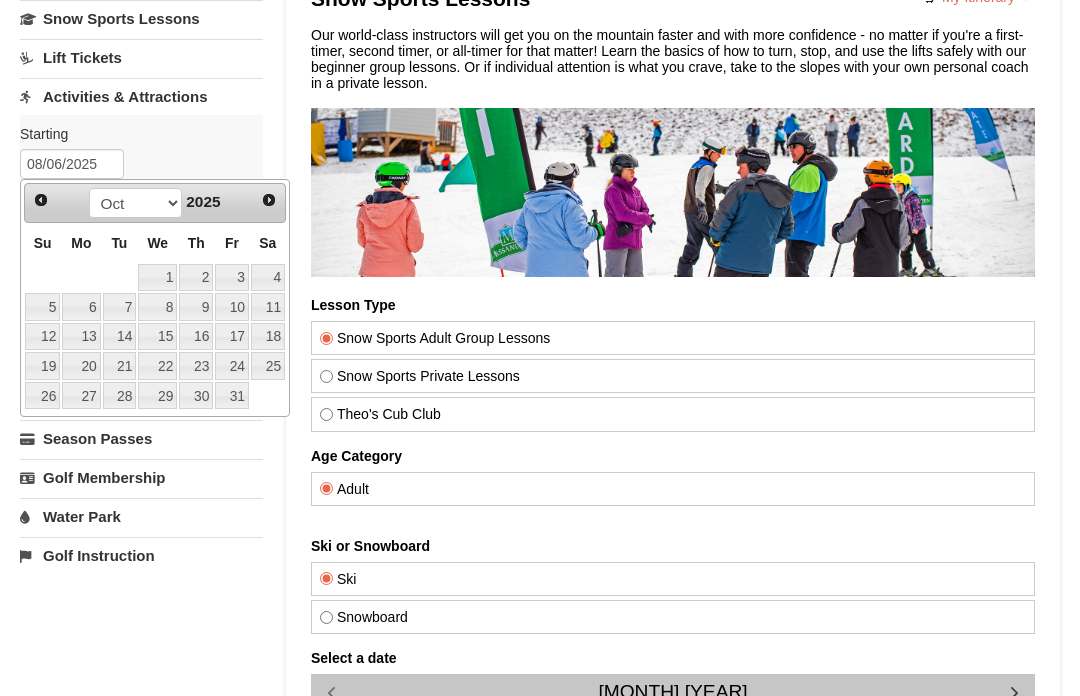 click on "Next" at bounding box center [269, 200] 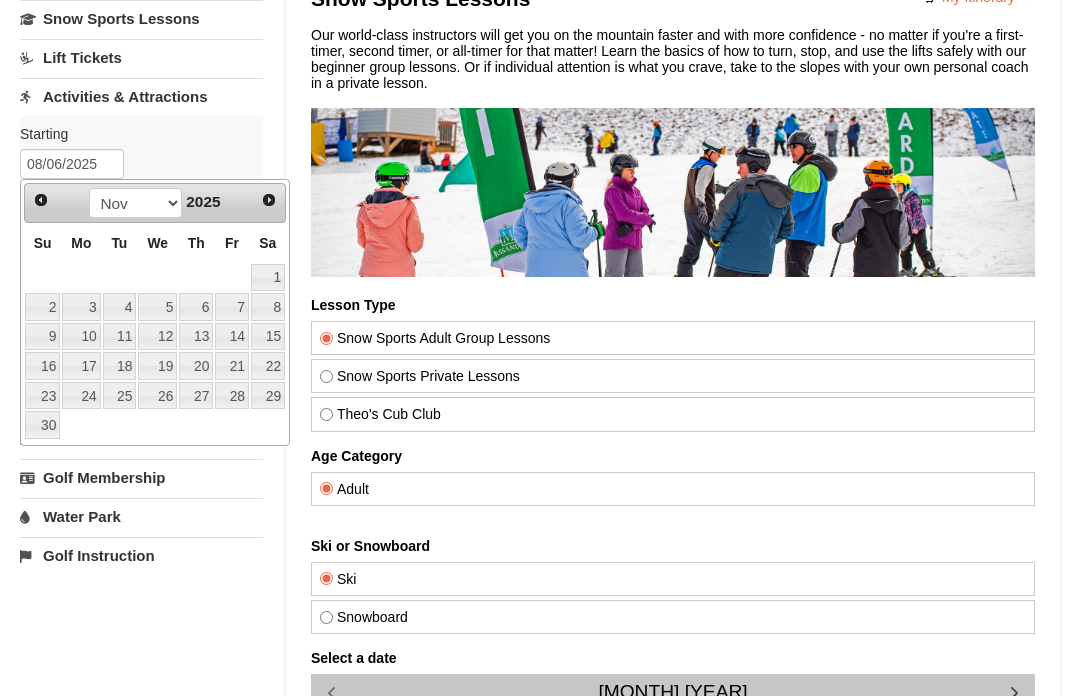 click on "Next" at bounding box center [269, 200] 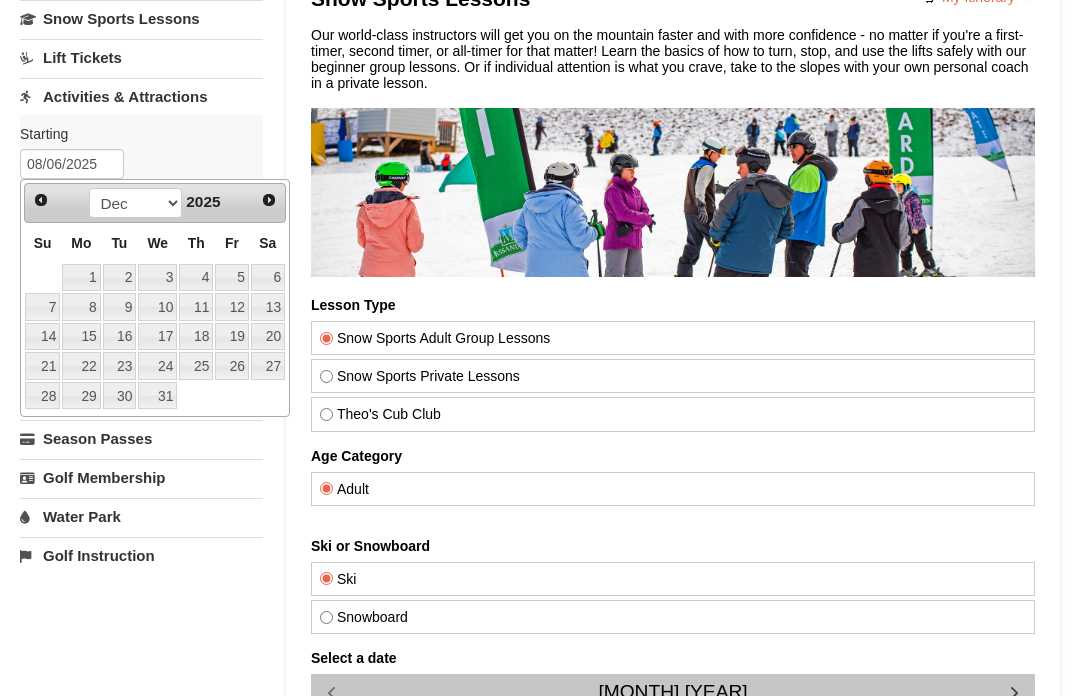 click on "Next" at bounding box center [269, 200] 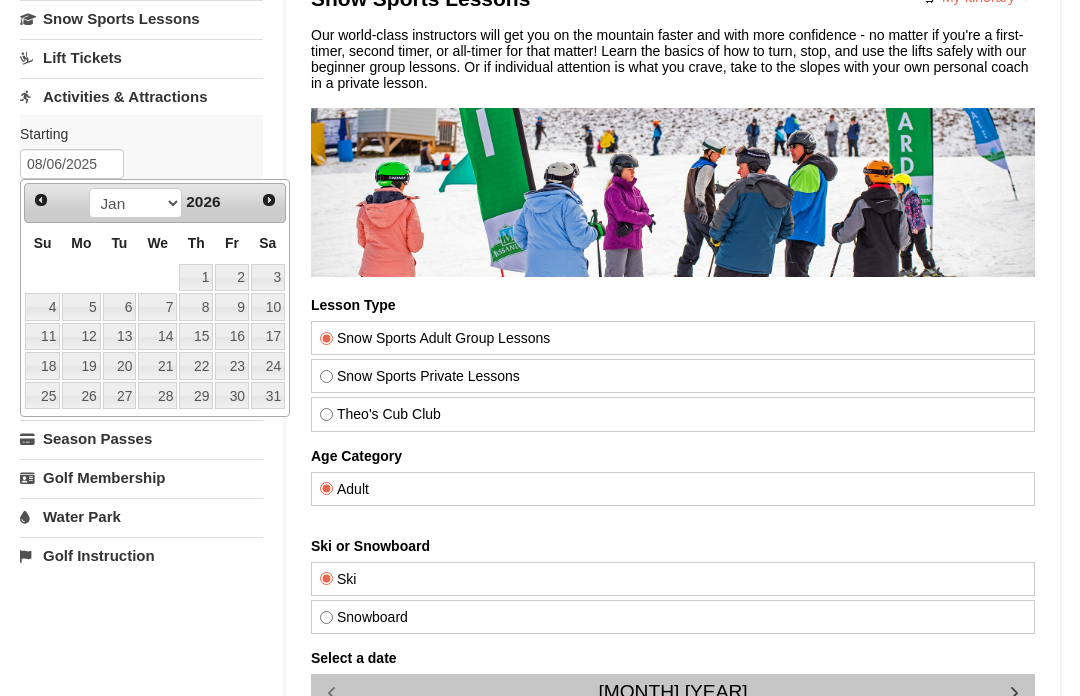 click on "Next" at bounding box center (269, 200) 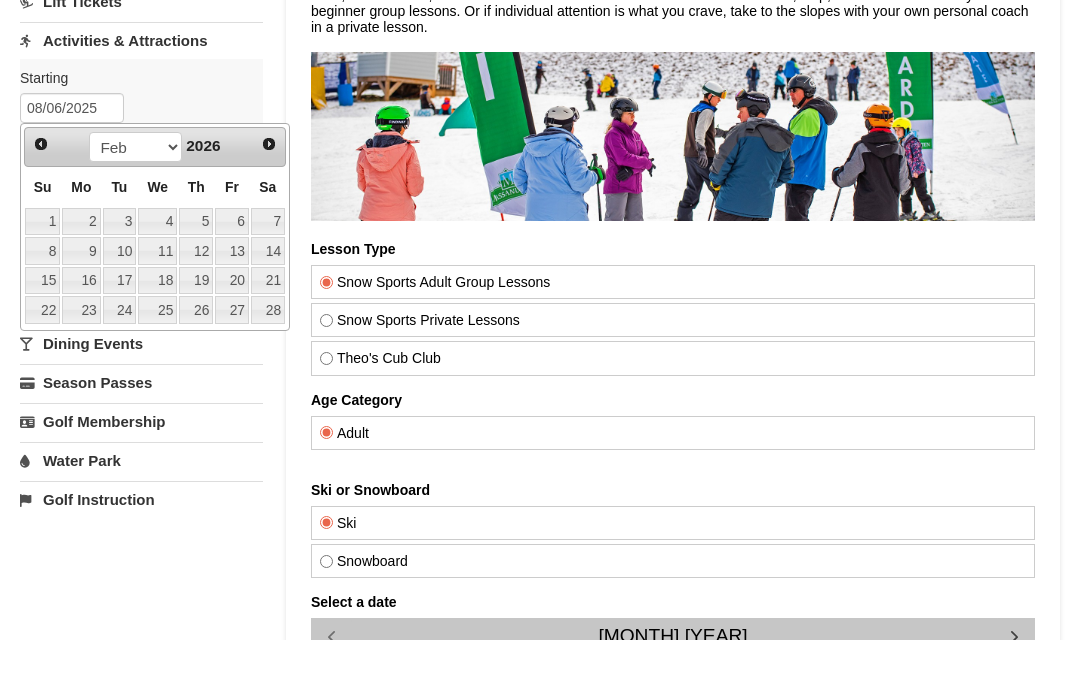 click on "13" at bounding box center [232, 307] 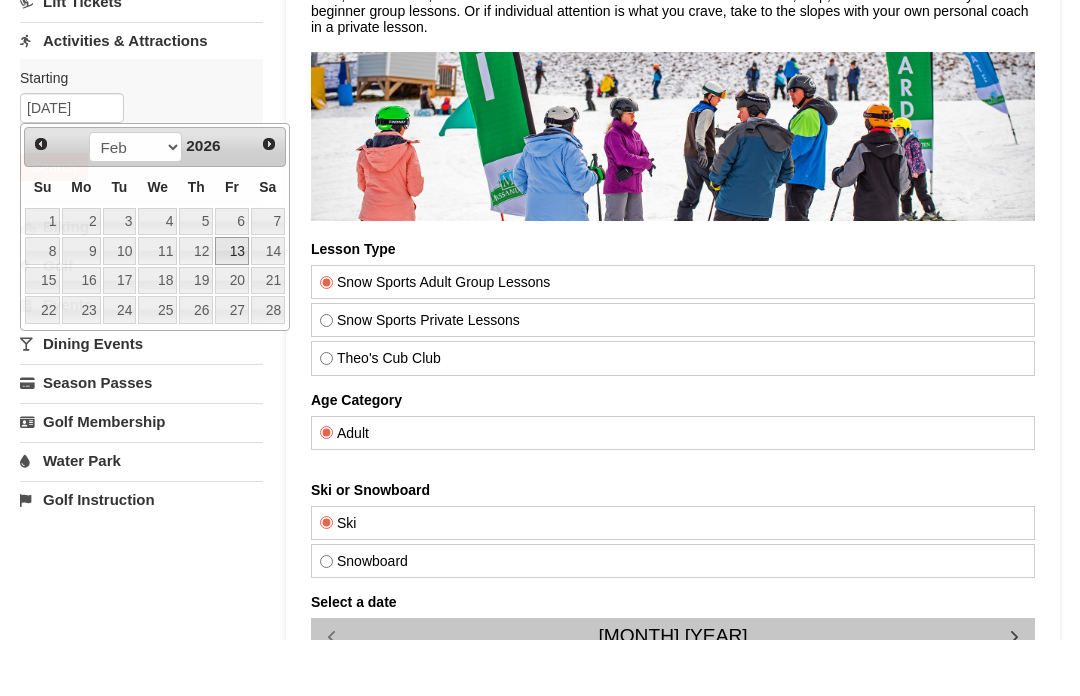 scroll, scrollTop: 230, scrollLeft: 0, axis: vertical 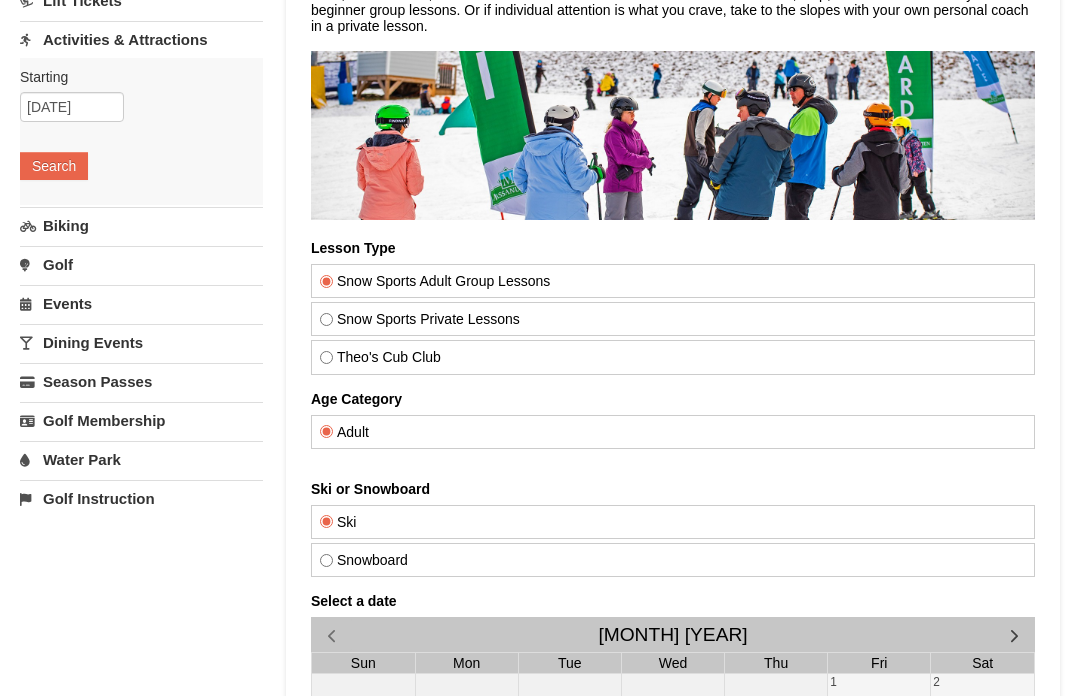 click on "Search" at bounding box center [54, 166] 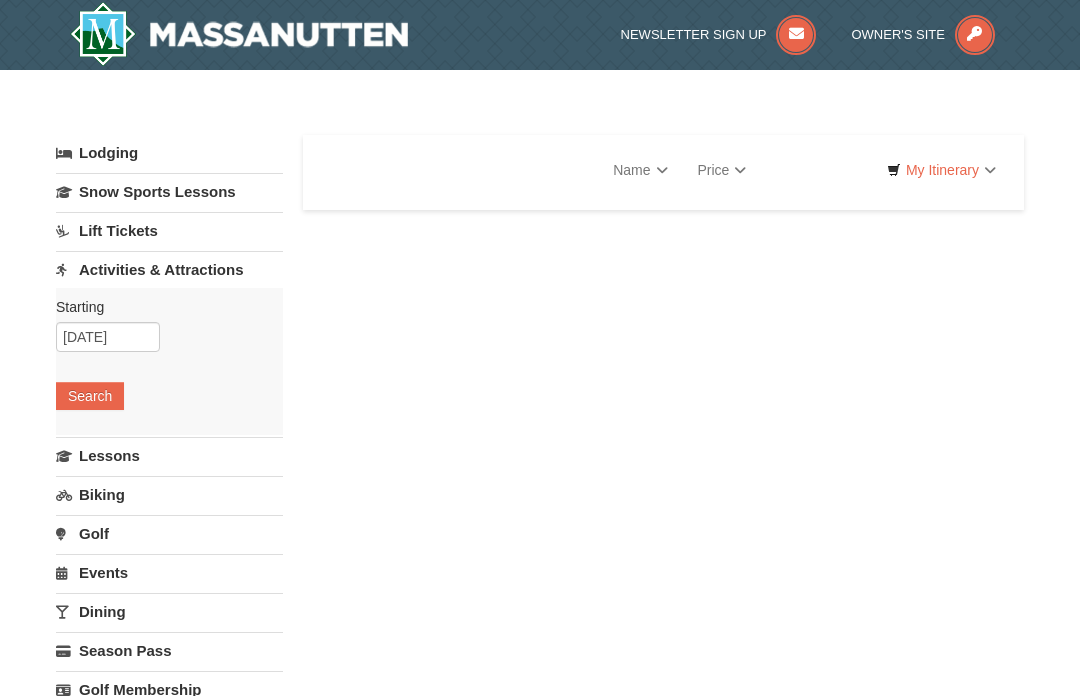 scroll, scrollTop: 0, scrollLeft: 0, axis: both 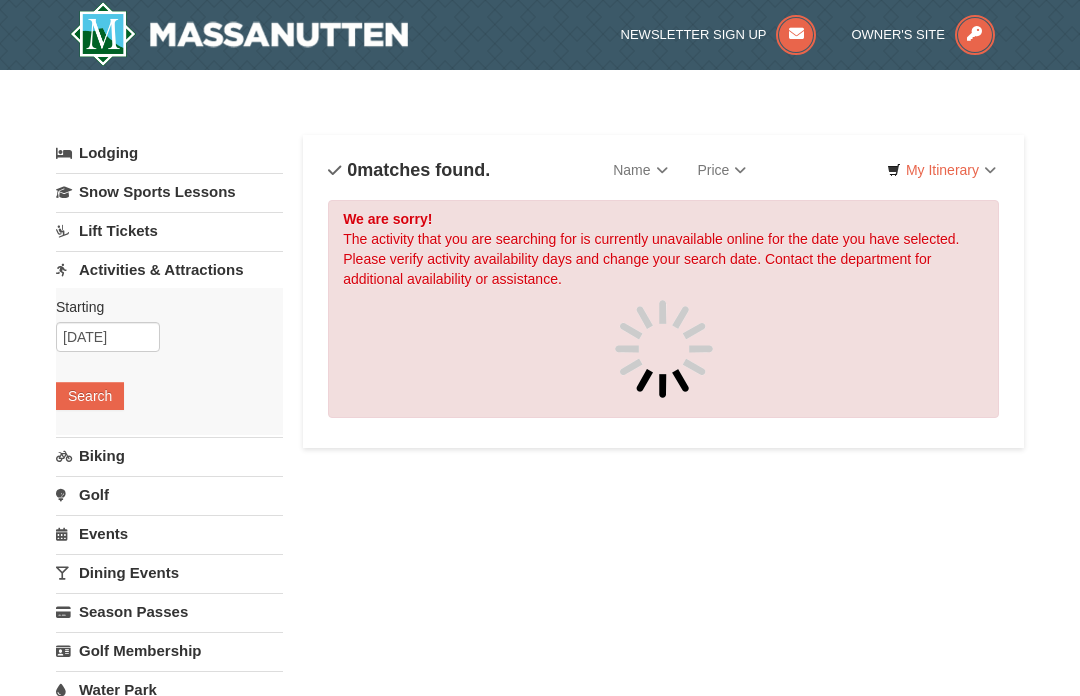 click on "Price" at bounding box center (722, 170) 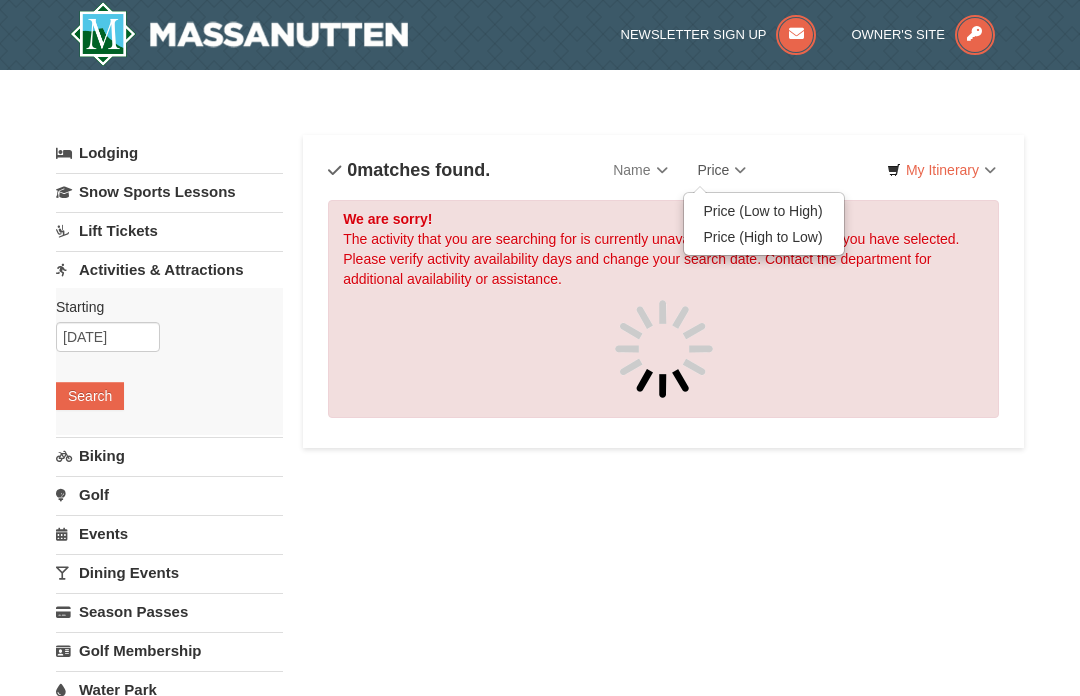 click on "Price (Low to High)" at bounding box center [764, 211] 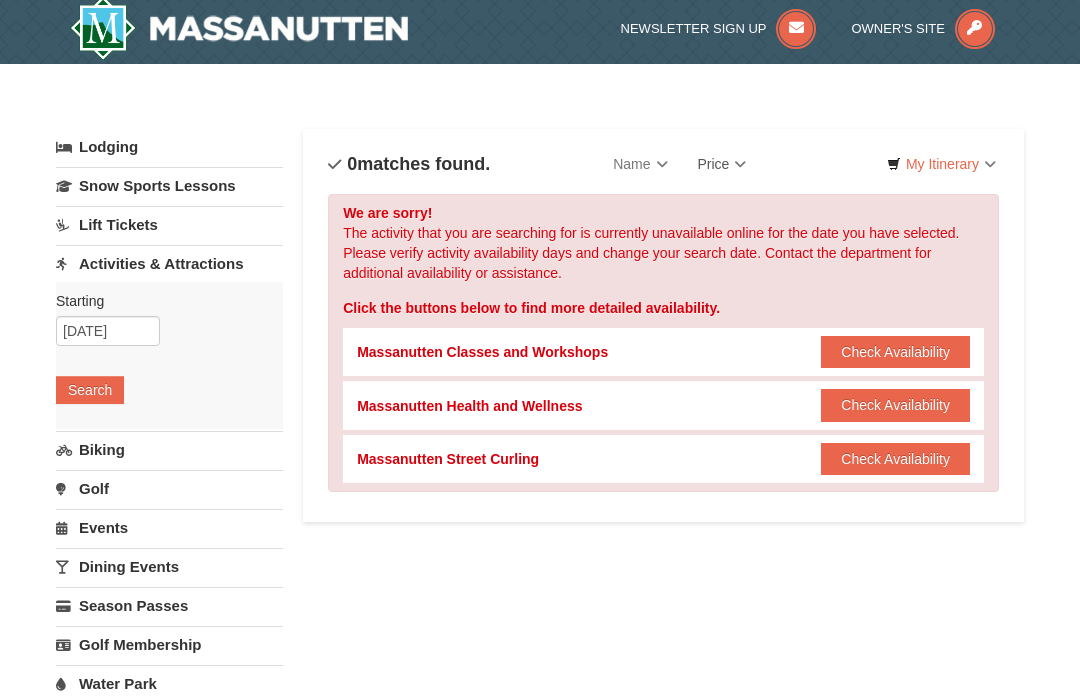 scroll, scrollTop: 7, scrollLeft: 0, axis: vertical 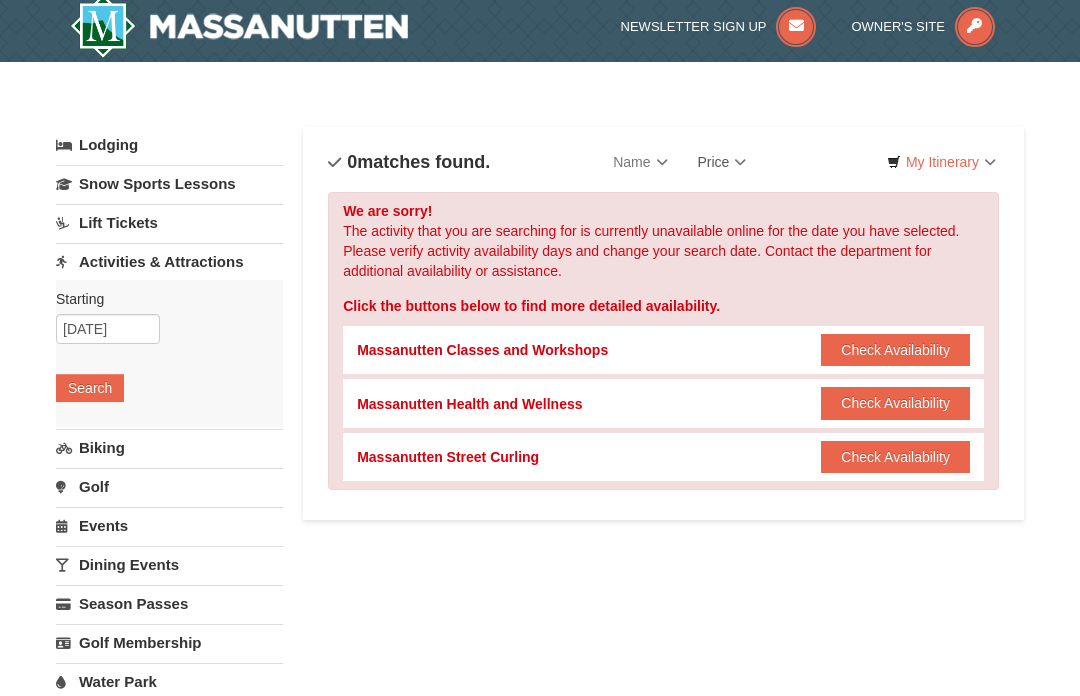 click on "Snow Sports Lessons" at bounding box center (169, 184) 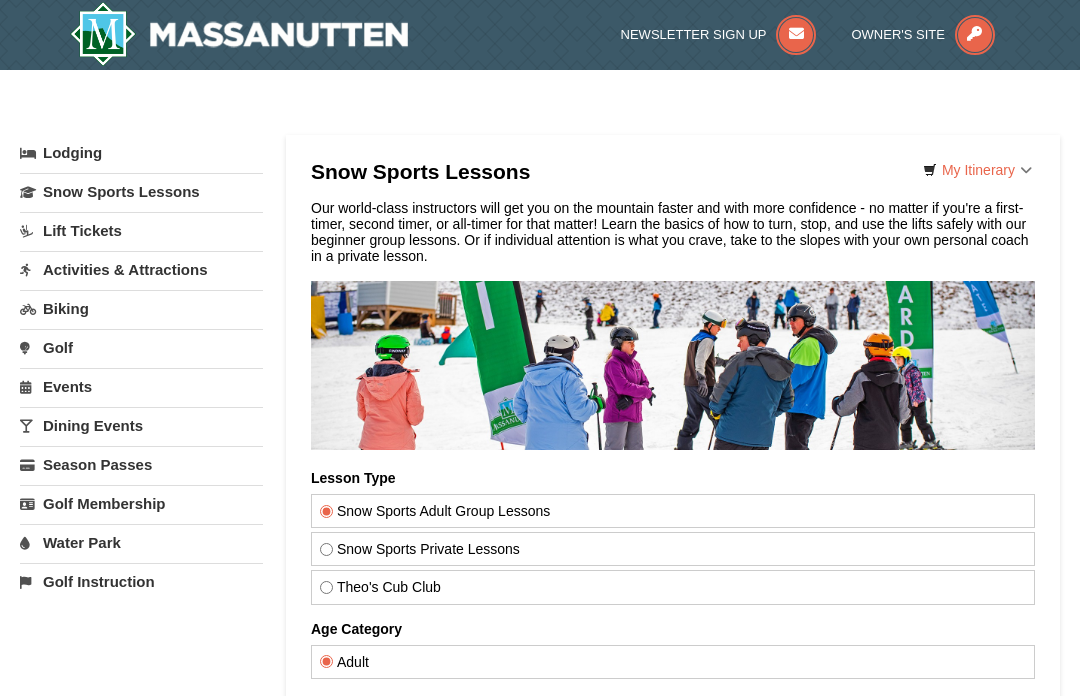 scroll, scrollTop: 0, scrollLeft: 0, axis: both 